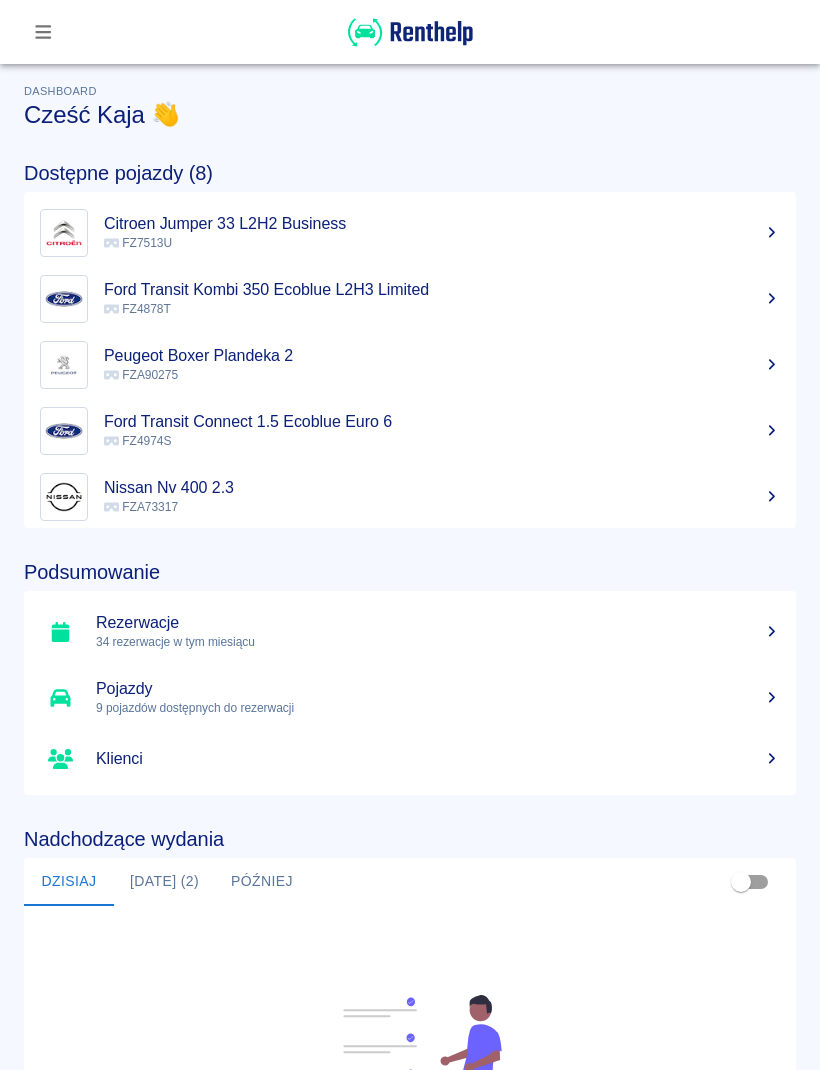 scroll, scrollTop: 0, scrollLeft: 0, axis: both 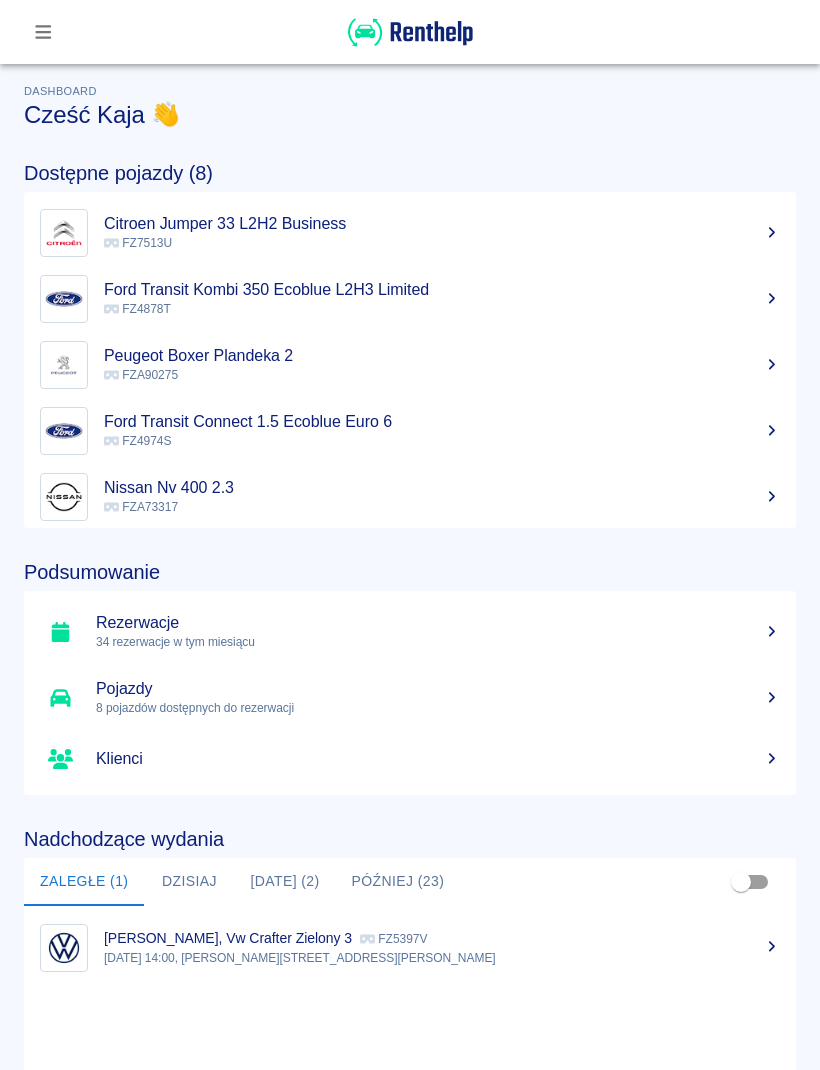 click 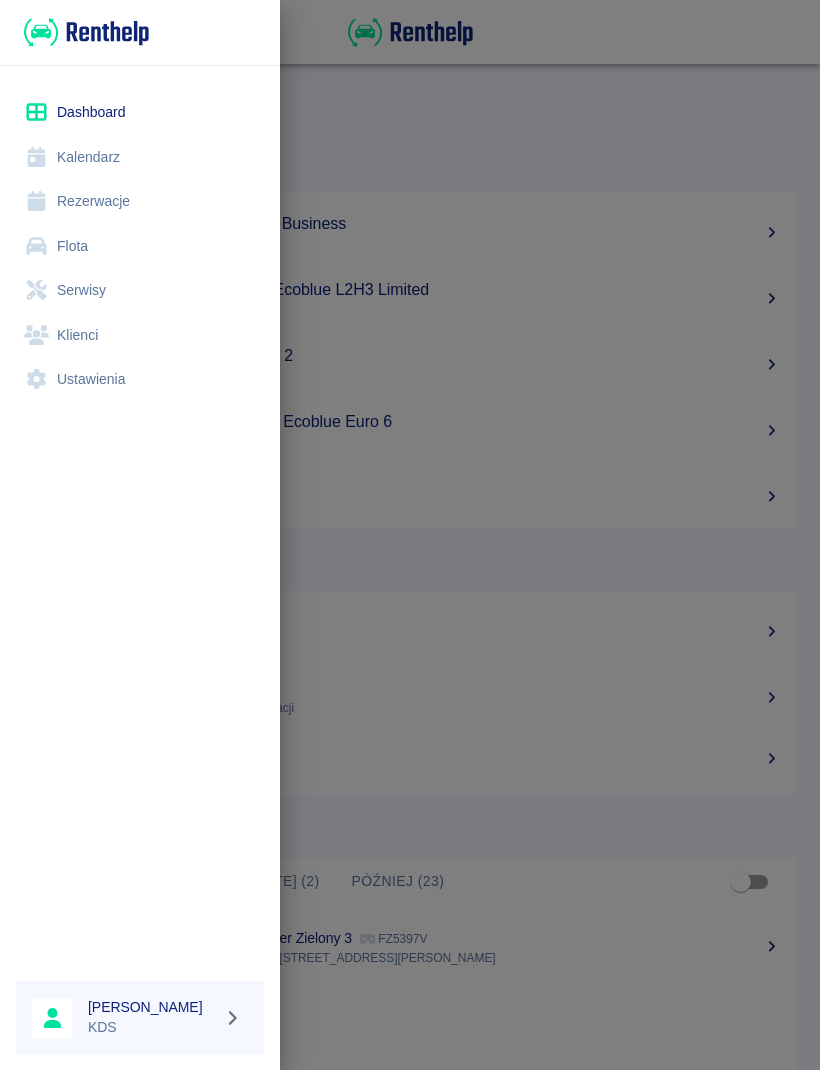 click on "Kalendarz" at bounding box center (140, 157) 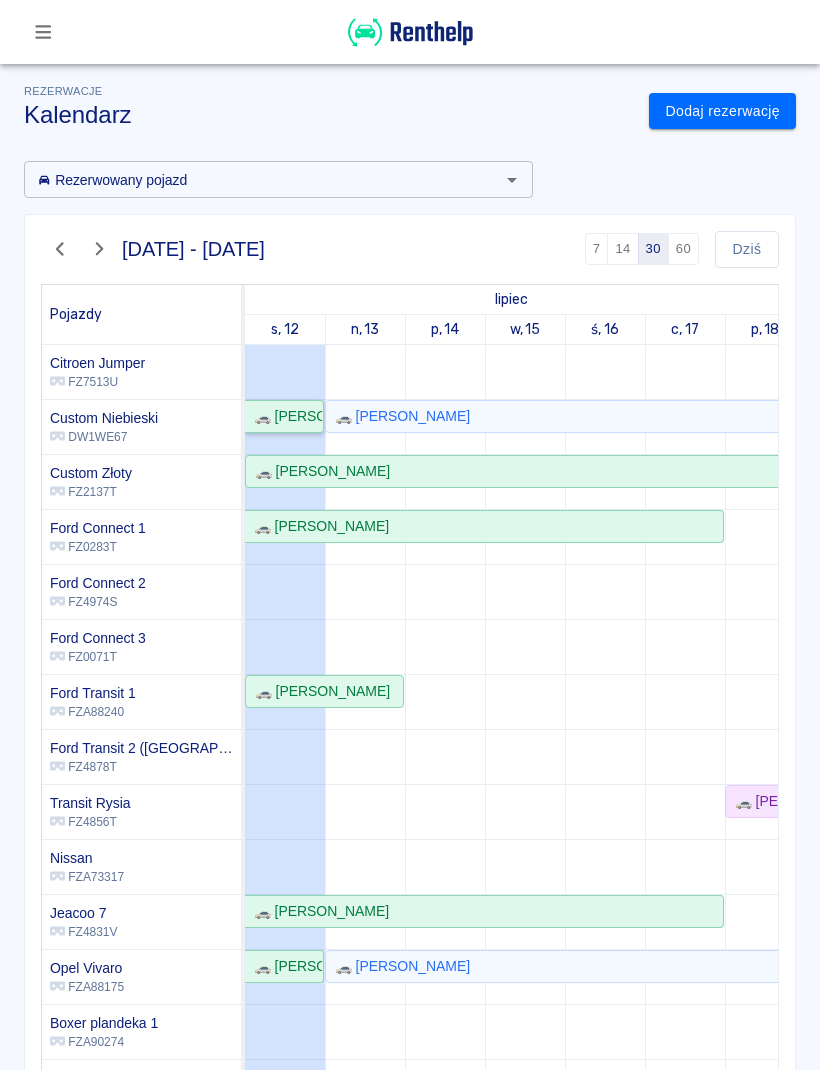 click on "🚗 [PERSON_NAME]" at bounding box center (284, 416) 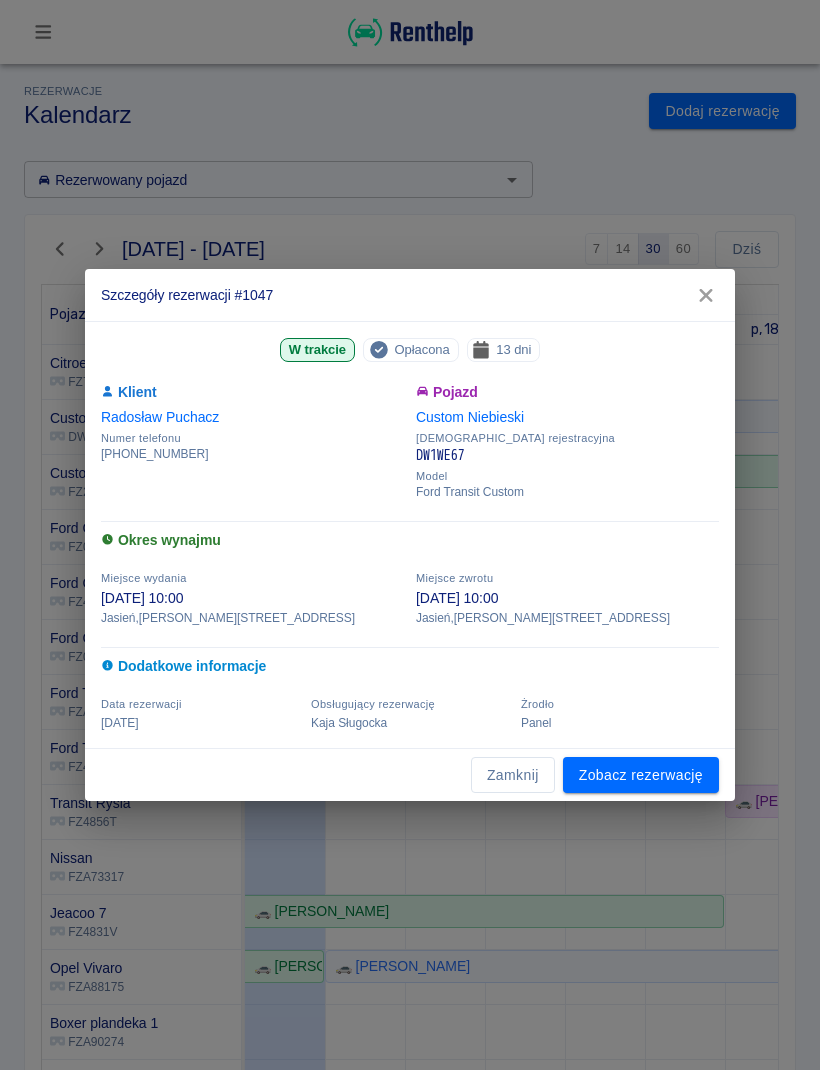 click on "Zamknij" at bounding box center [513, 775] 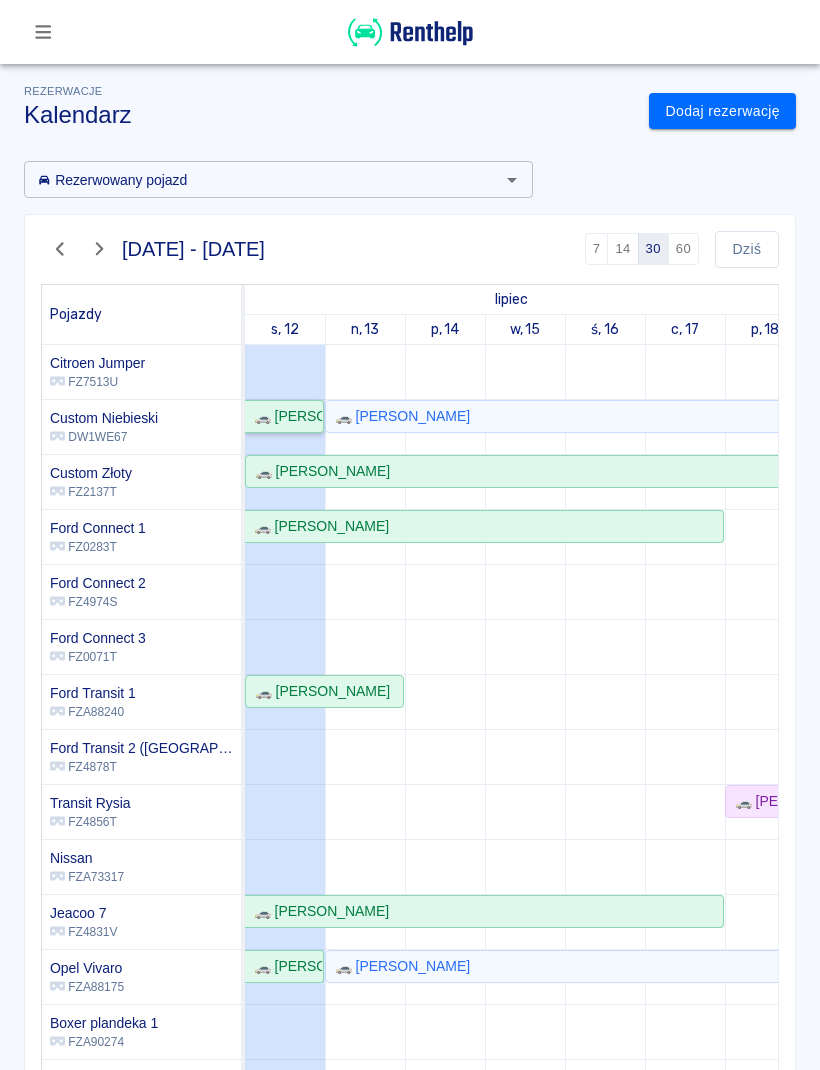 scroll, scrollTop: 73, scrollLeft: -1, axis: both 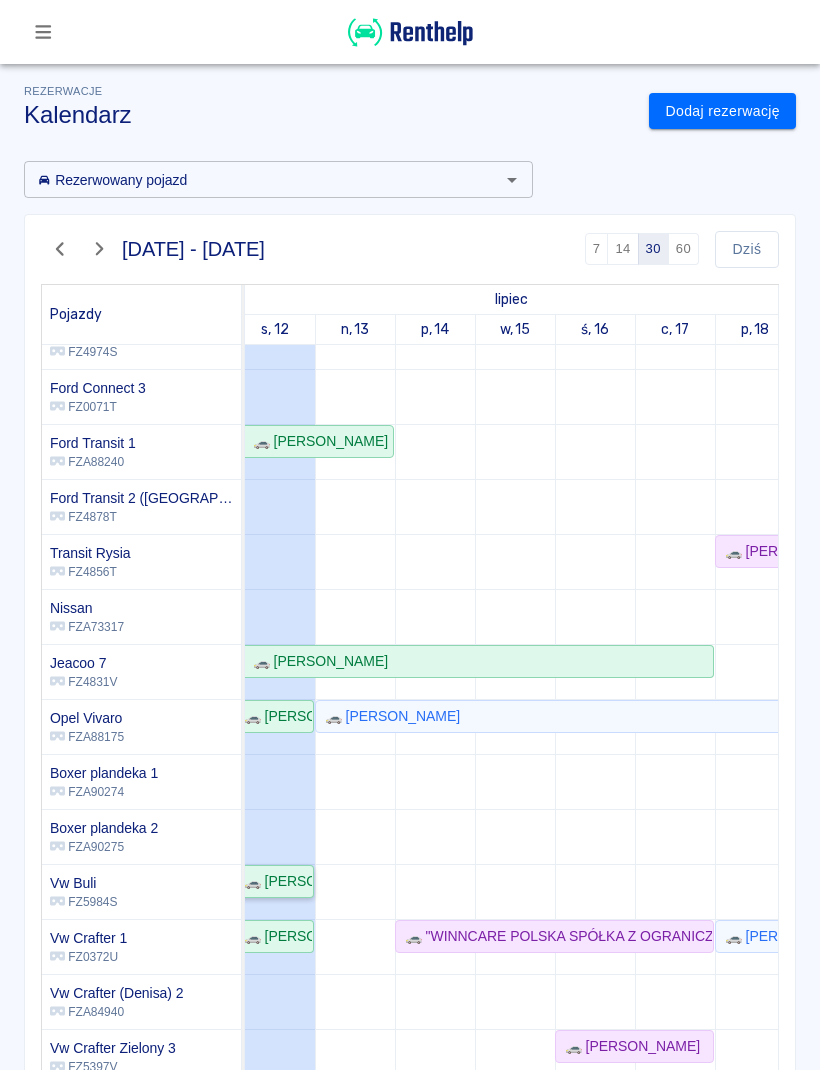 click on "🚗 [PERSON_NAME]" at bounding box center [274, 881] 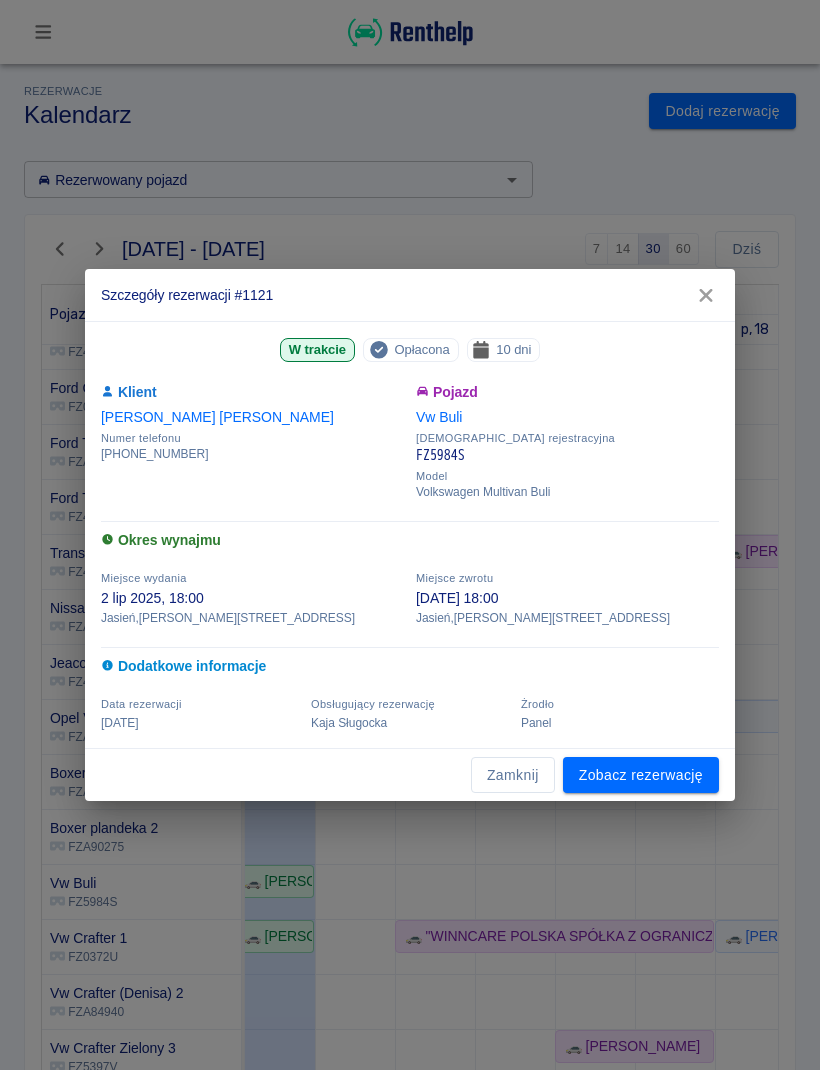 click on "Zamknij" at bounding box center [513, 775] 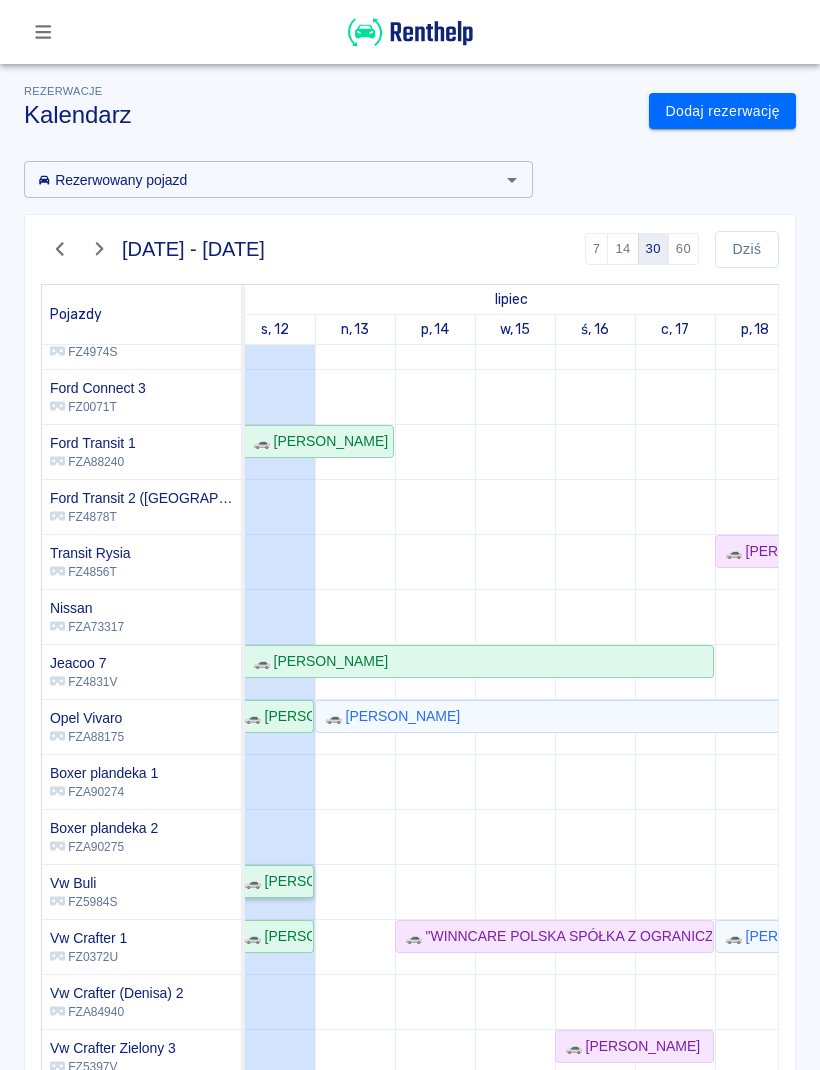 scroll, scrollTop: 125, scrollLeft: 2, axis: both 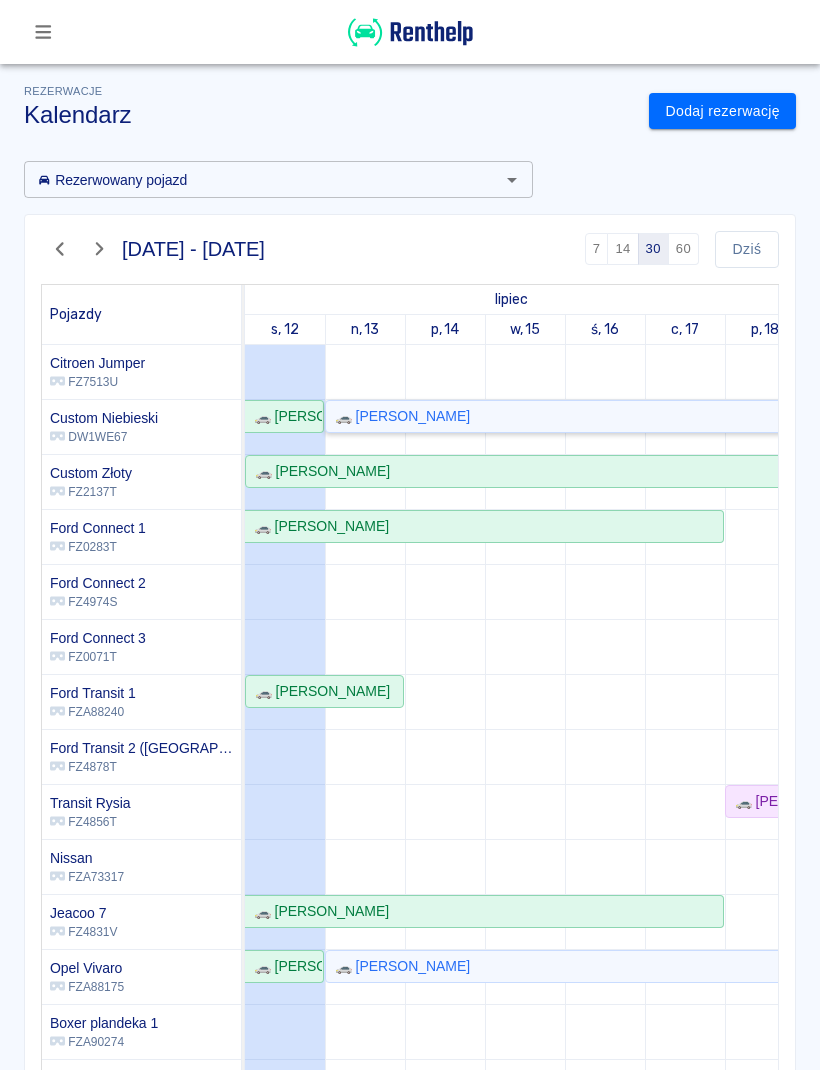 click on "🚗 [PERSON_NAME]" at bounding box center [398, 416] 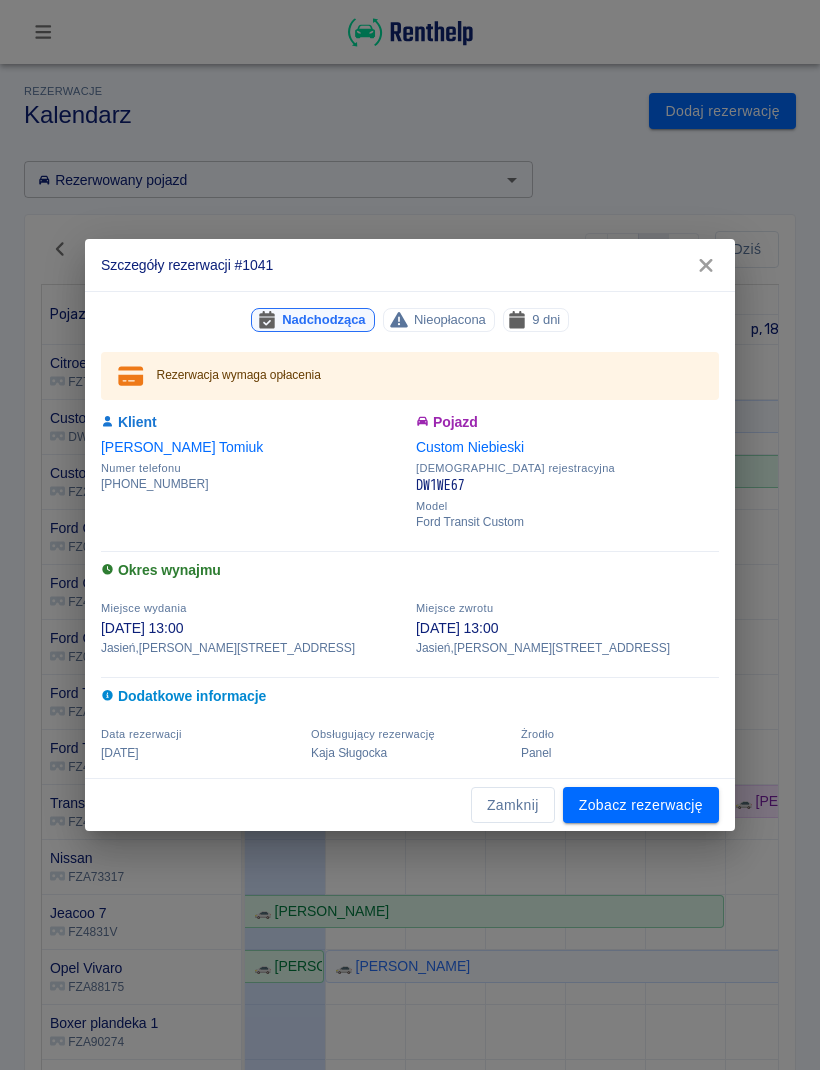 click on "Zamknij" at bounding box center (513, 805) 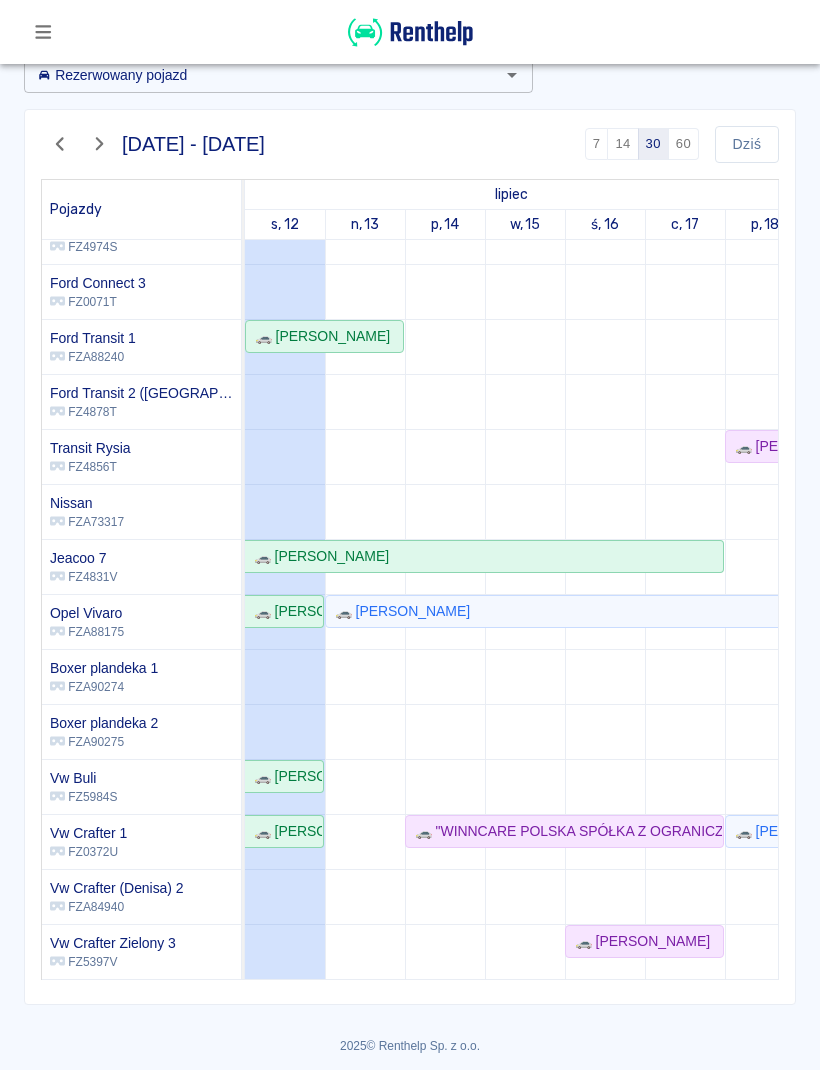 scroll, scrollTop: 105, scrollLeft: 0, axis: vertical 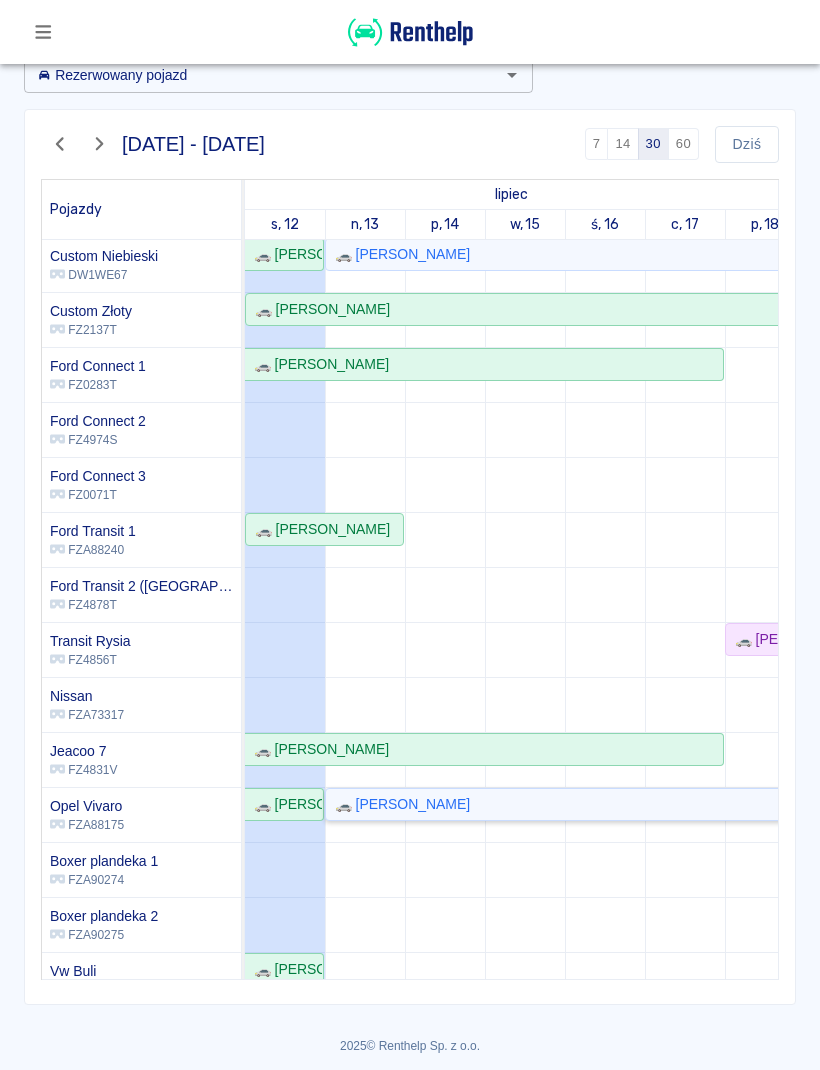 click on "🚗 [PERSON_NAME]" 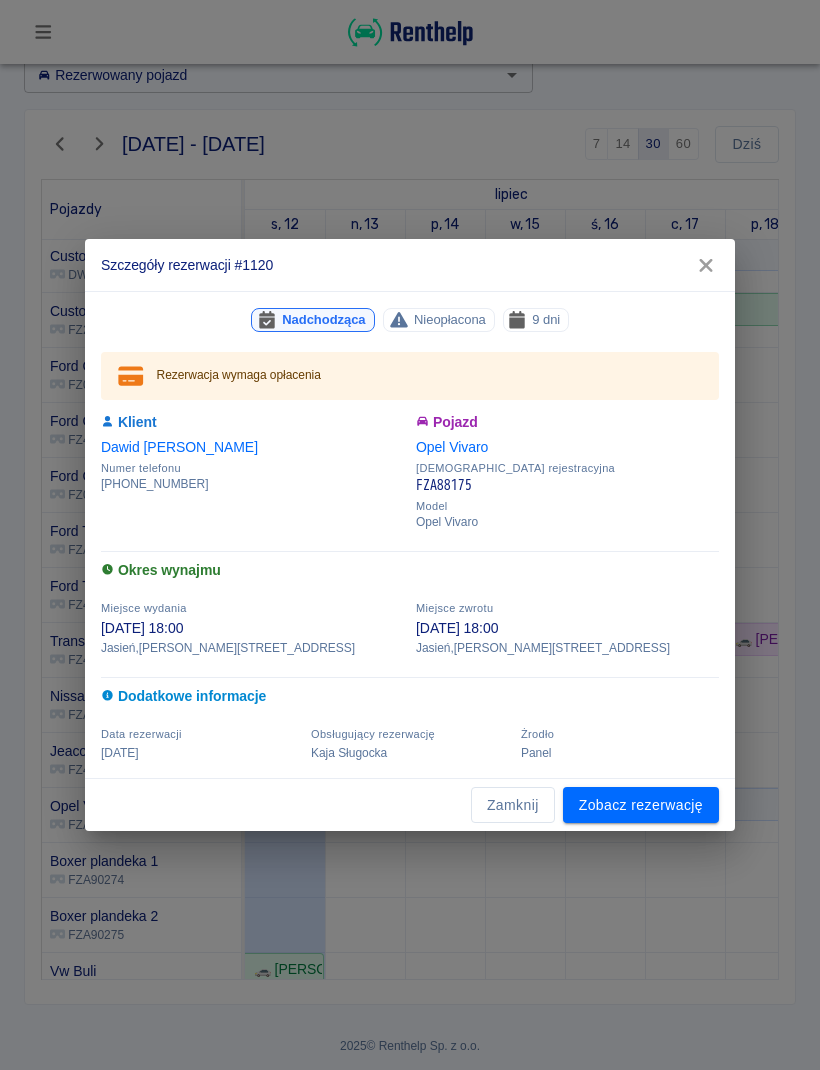 click on "Zamknij" at bounding box center [513, 805] 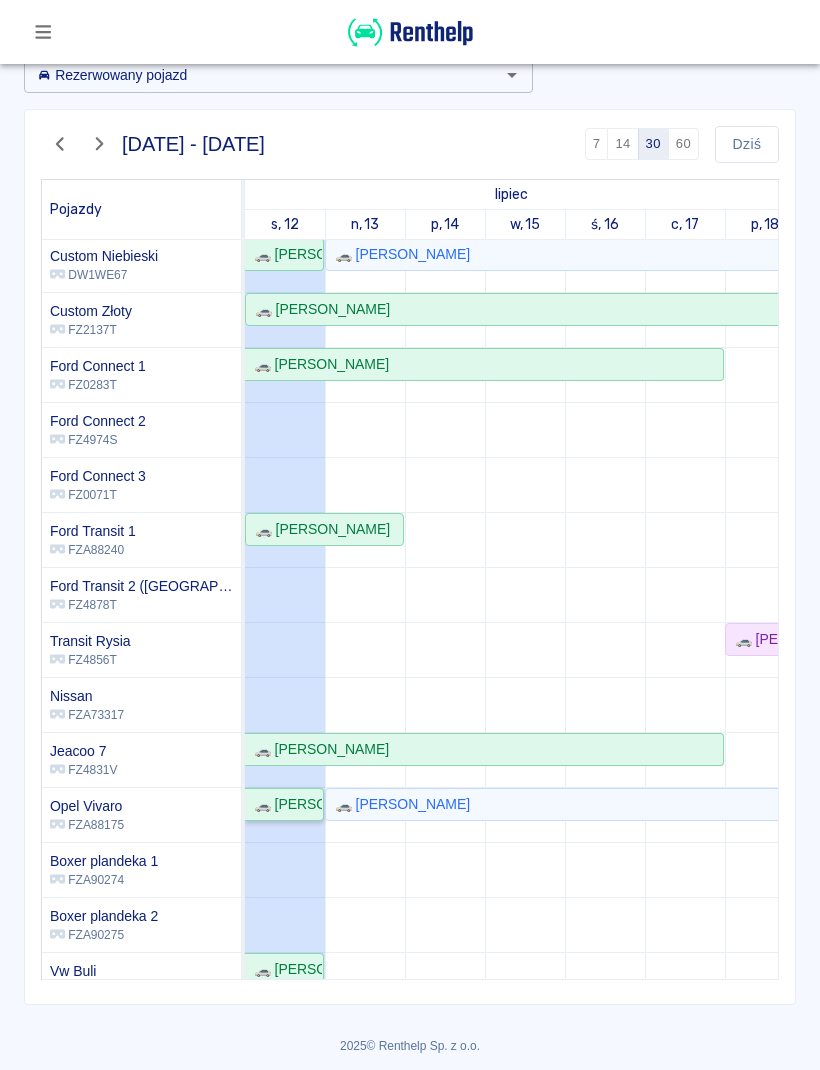 click on "🚗 [PERSON_NAME]" at bounding box center (284, 804) 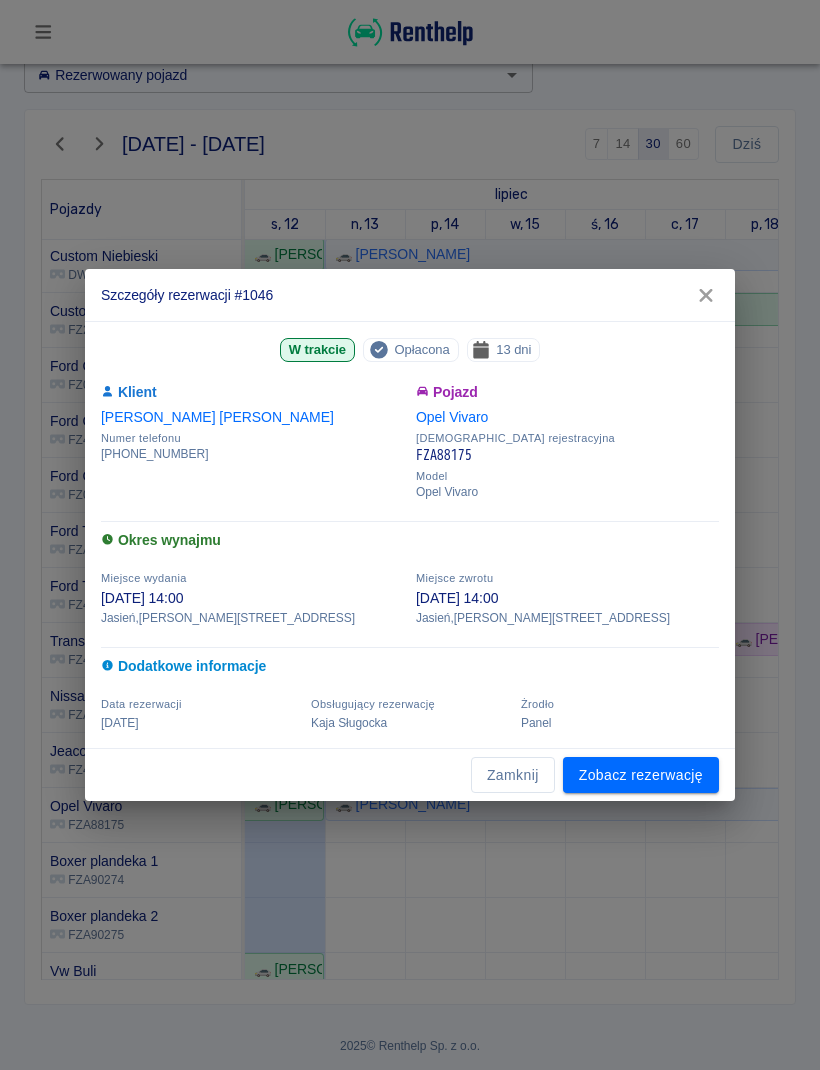 click on "Zamknij" at bounding box center (513, 775) 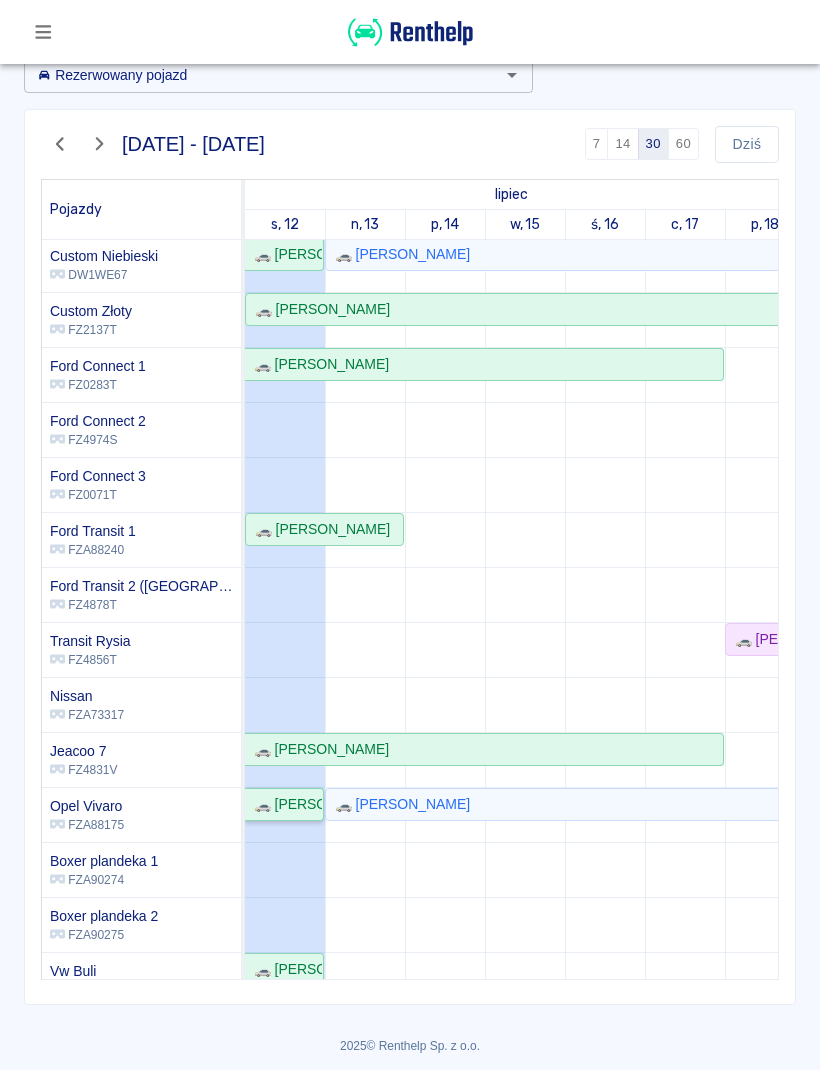 scroll, scrollTop: -16, scrollLeft: -7, axis: both 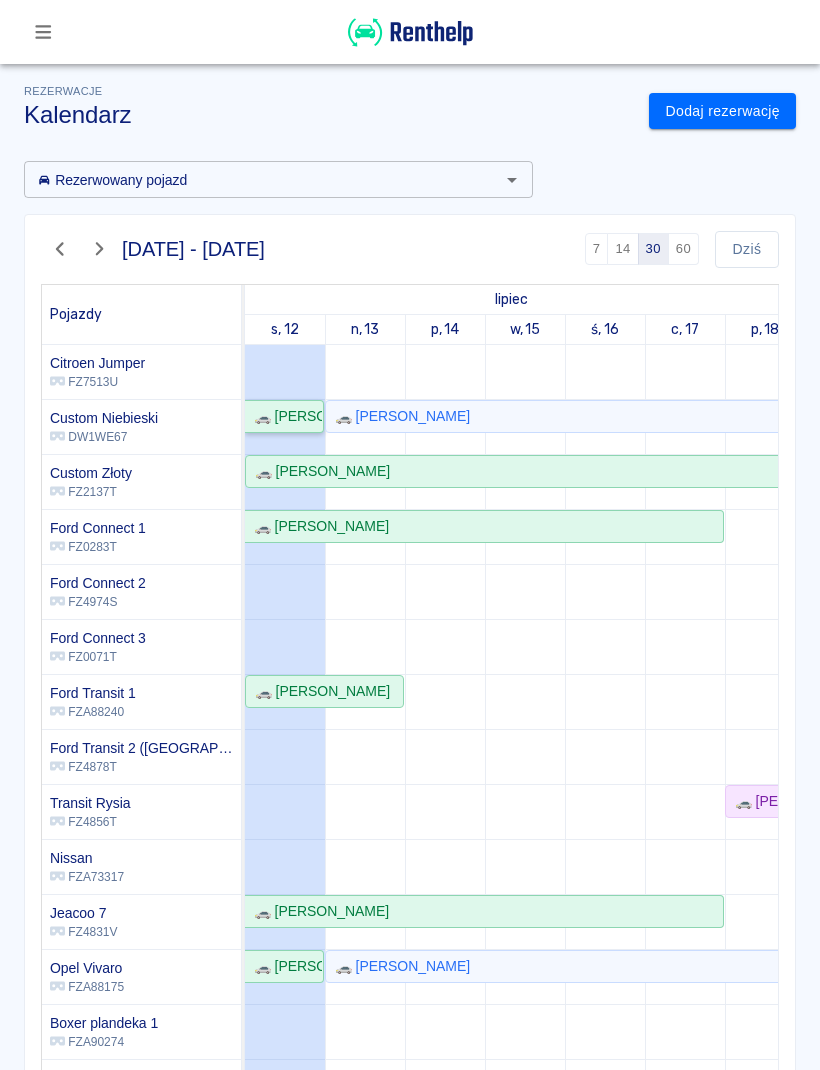 click on "🚗 [PERSON_NAME]" at bounding box center (284, 416) 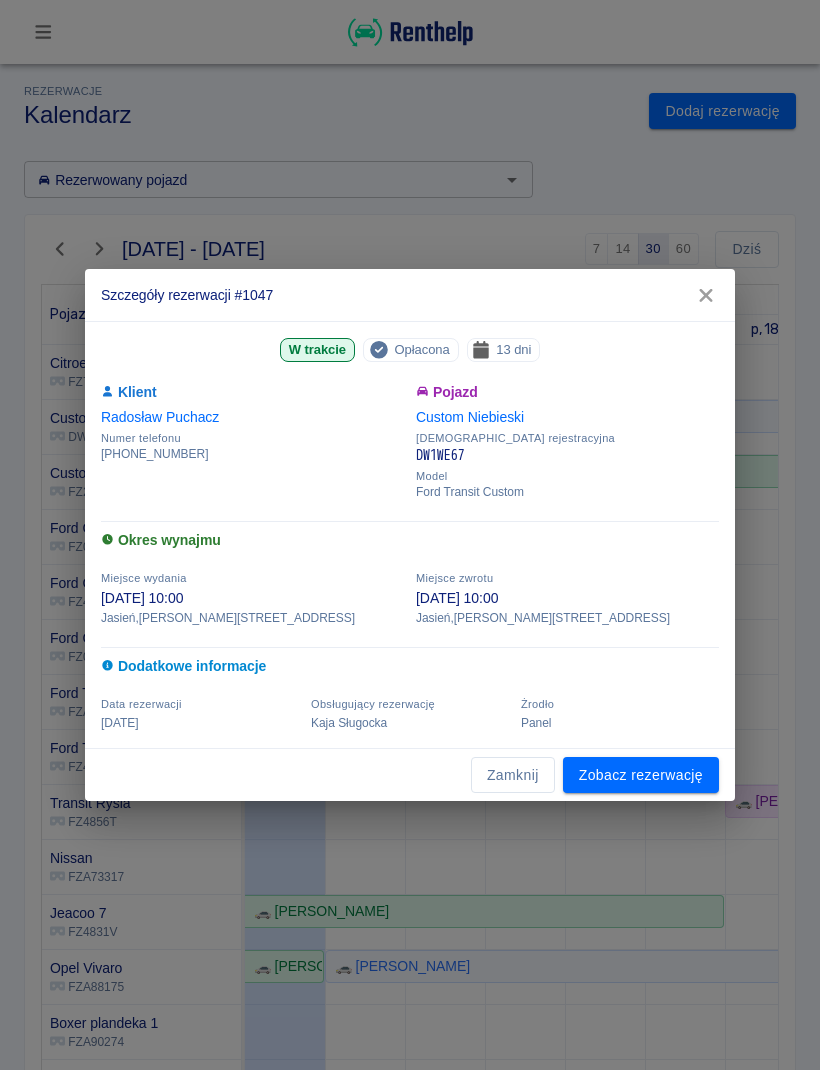 click on "Zamknij" at bounding box center [513, 775] 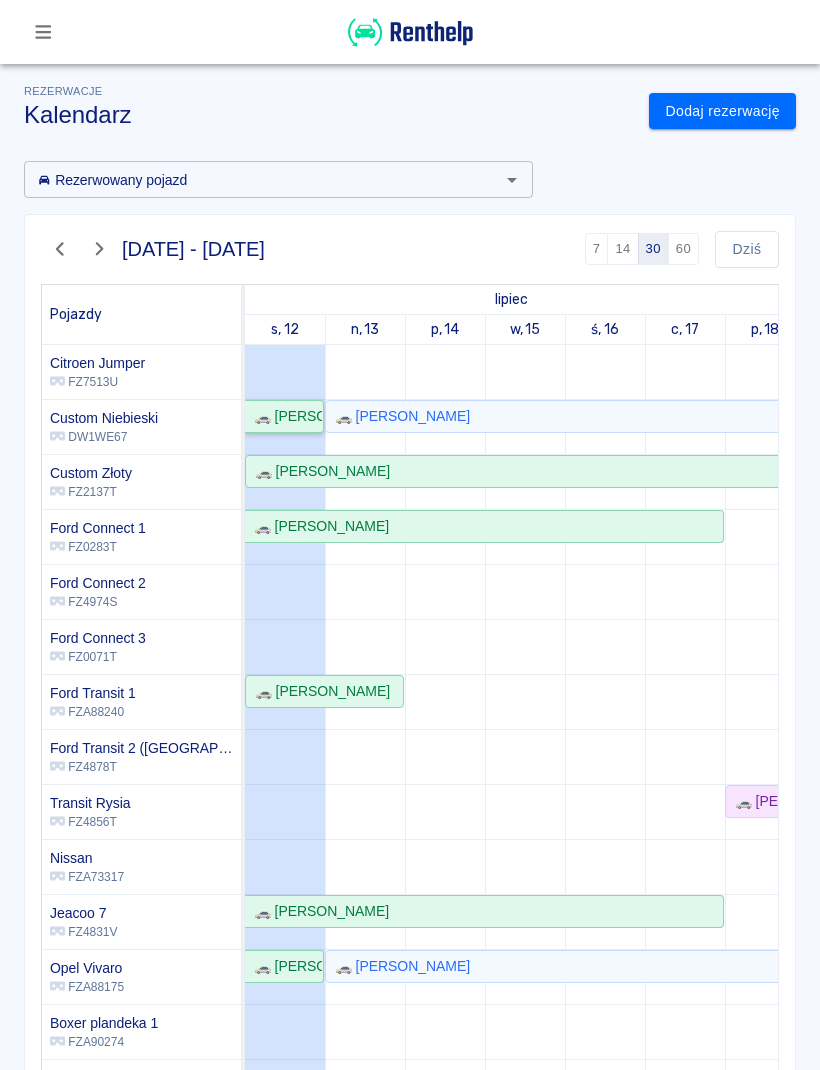 scroll, scrollTop: 9, scrollLeft: 109, axis: both 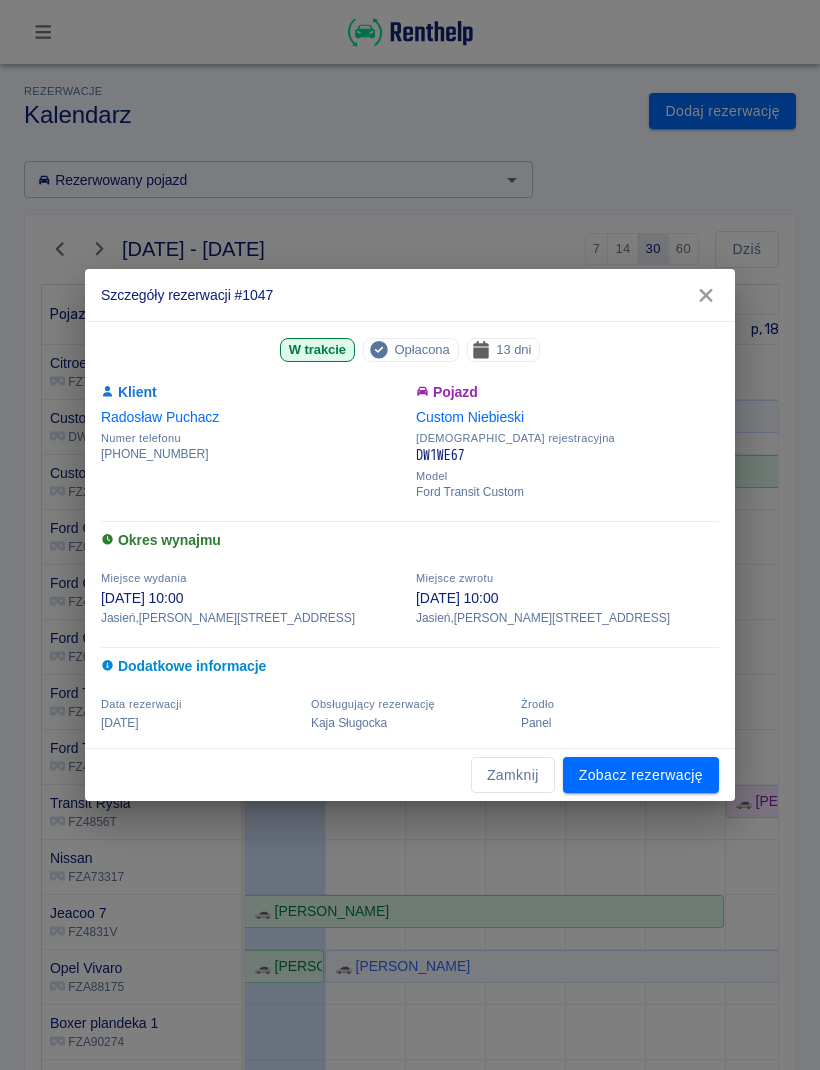 click on "Zamknij" at bounding box center [513, 775] 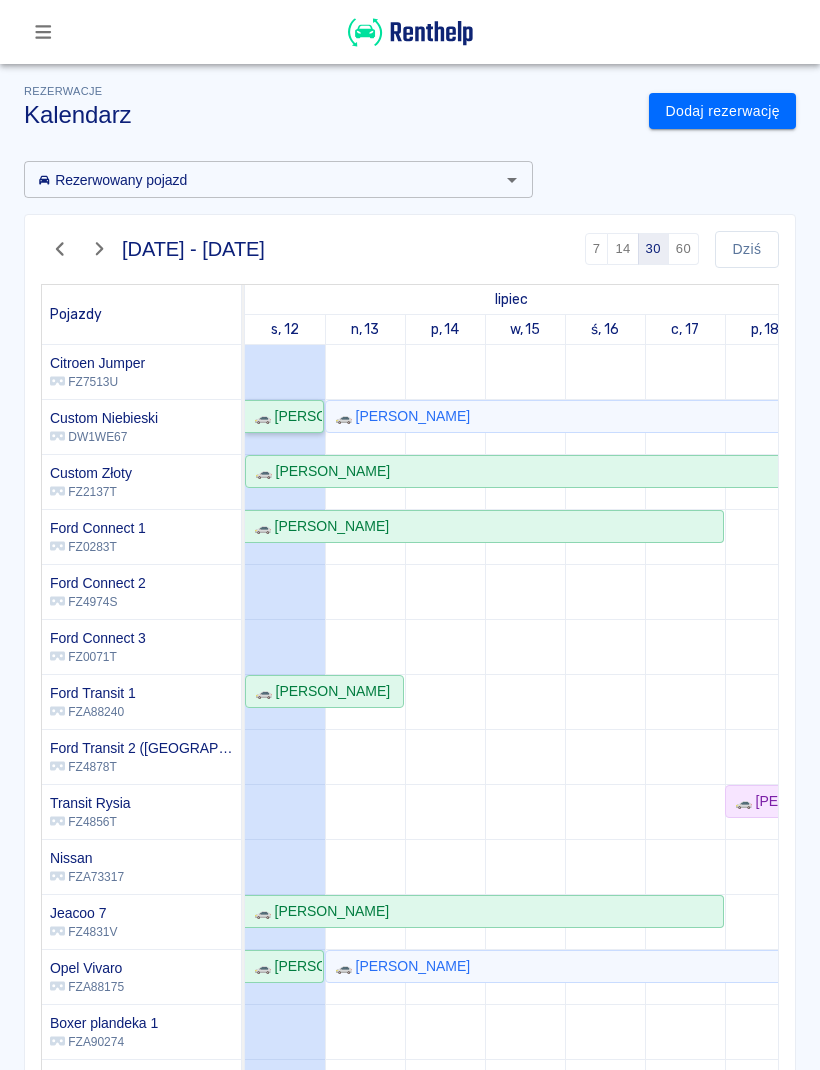 scroll, scrollTop: 70, scrollLeft: 4, axis: both 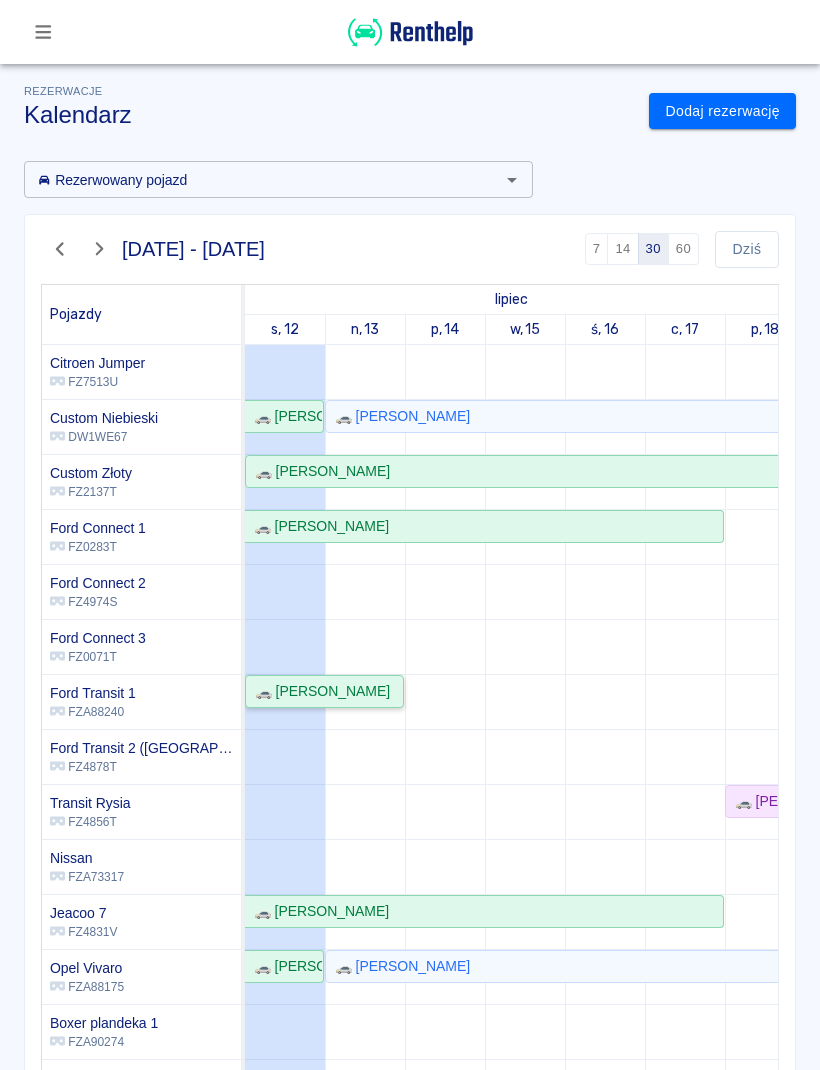 click on "🚗 [PERSON_NAME]" at bounding box center (318, 691) 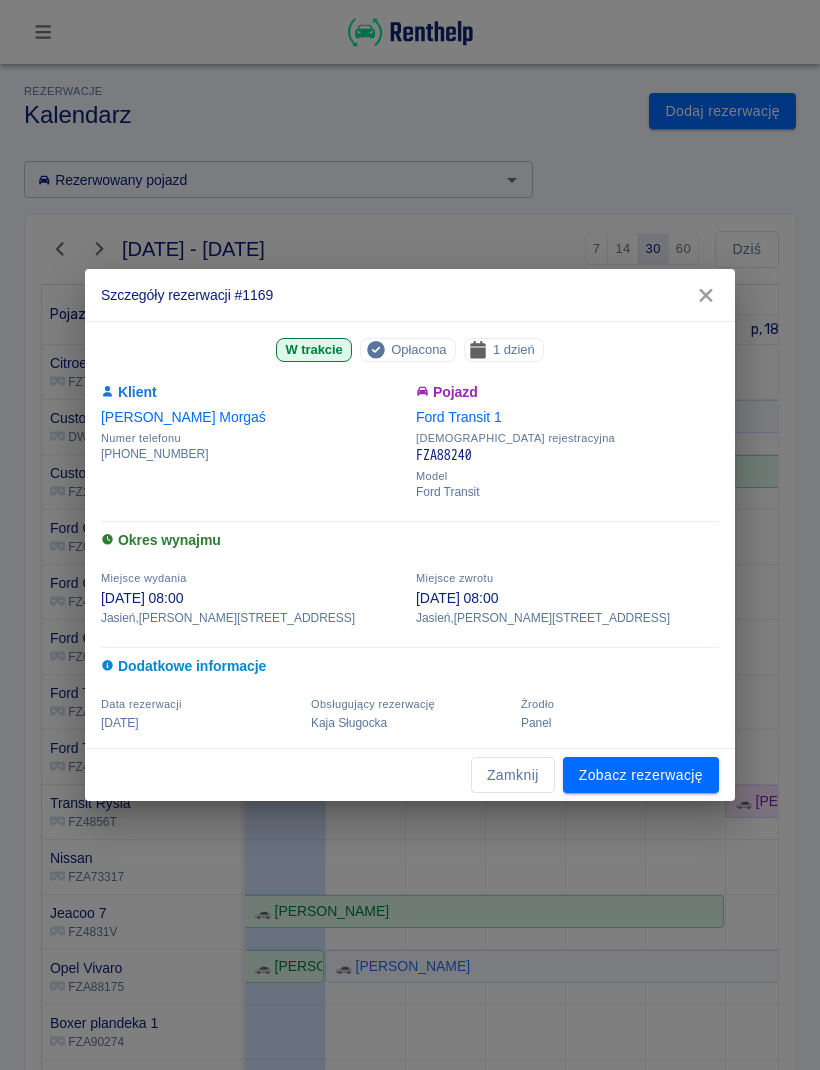 click on "Zamknij" at bounding box center (513, 775) 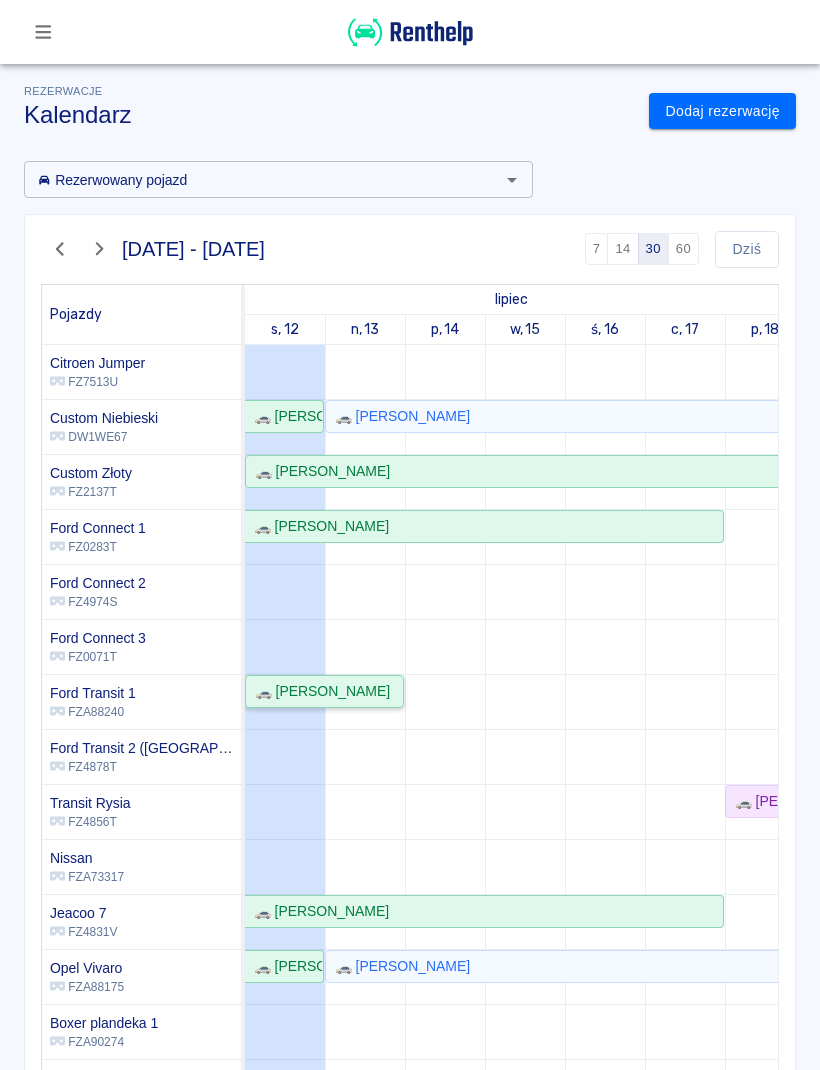 click on "🚗 [PERSON_NAME]" 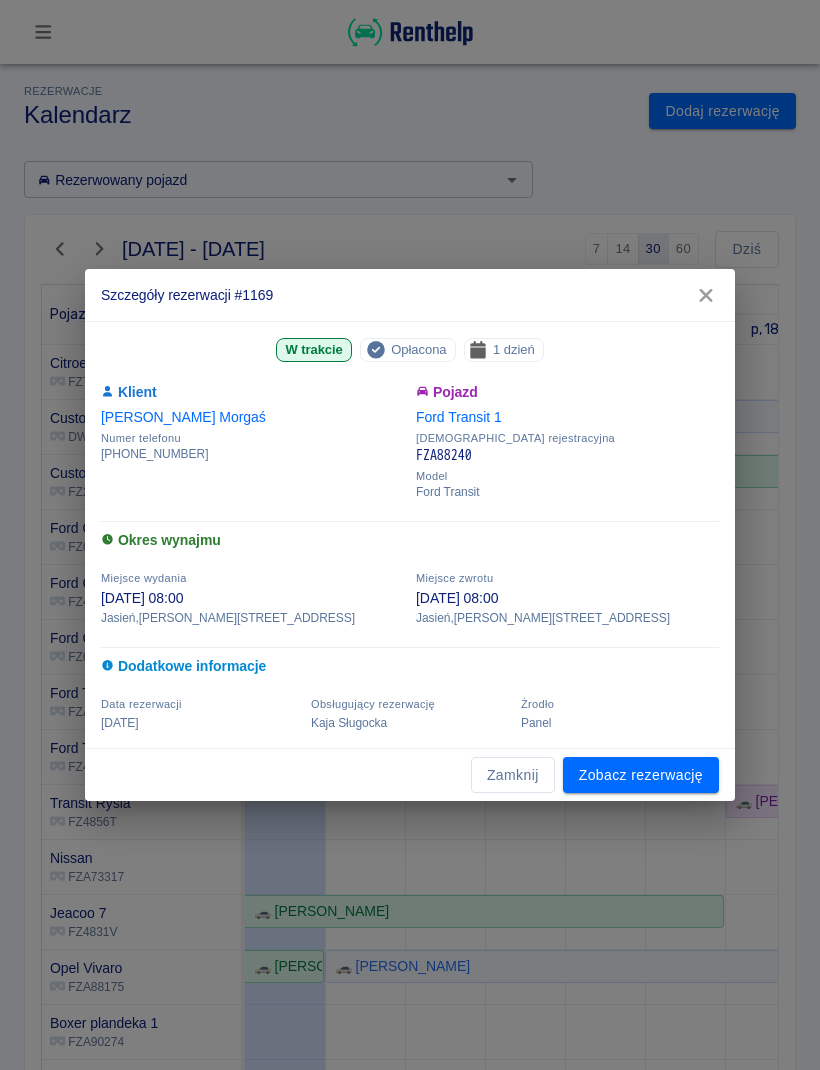 click on "Zamknij" at bounding box center [513, 775] 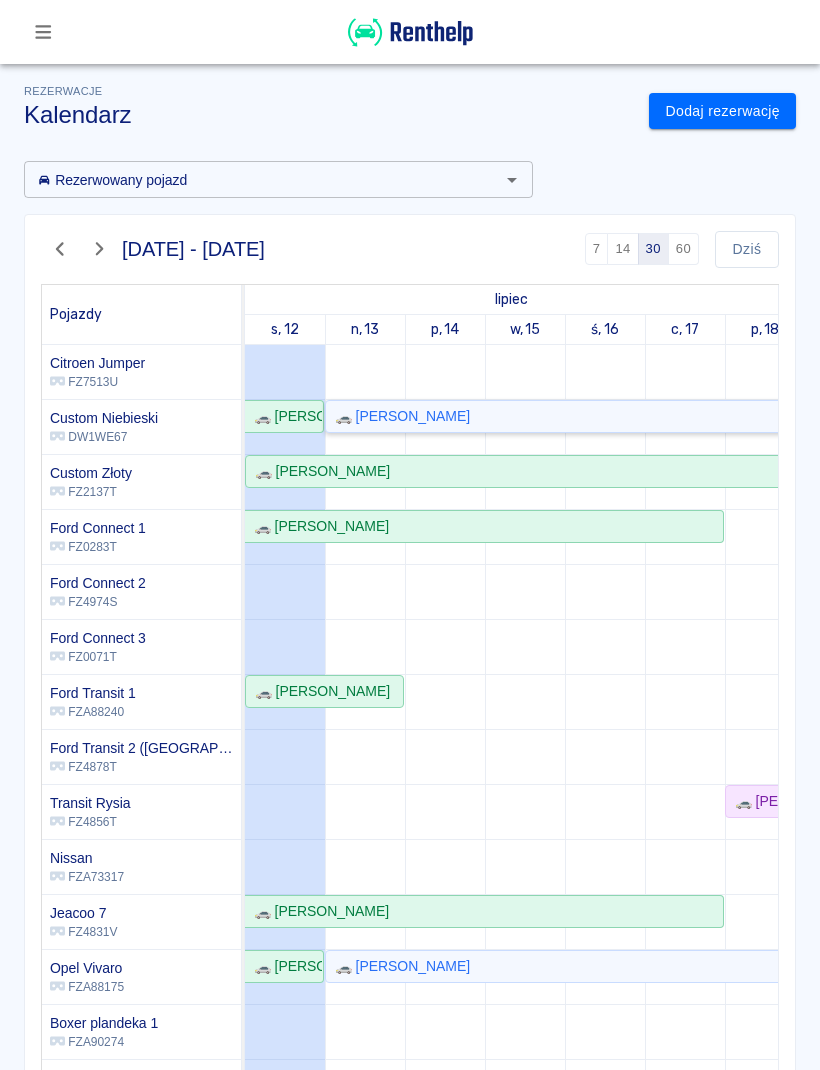 click on "🚗 [PERSON_NAME]" at bounding box center [398, 416] 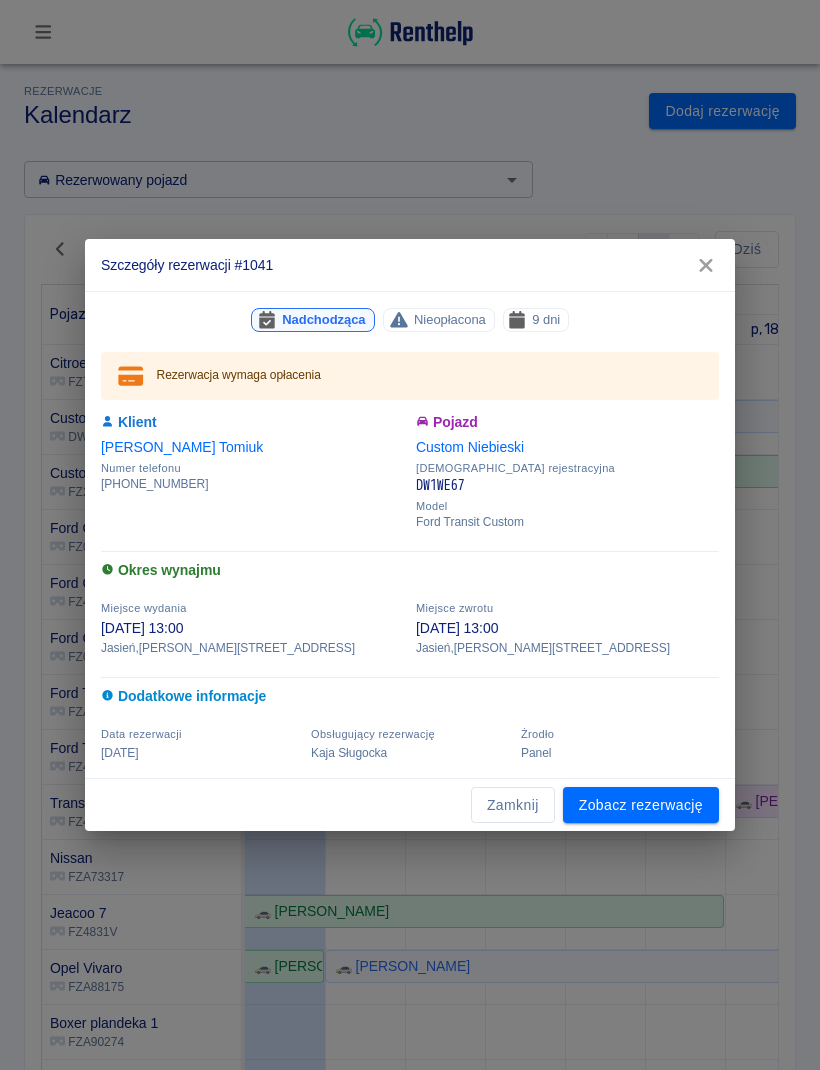 click on "Zamknij" at bounding box center (513, 805) 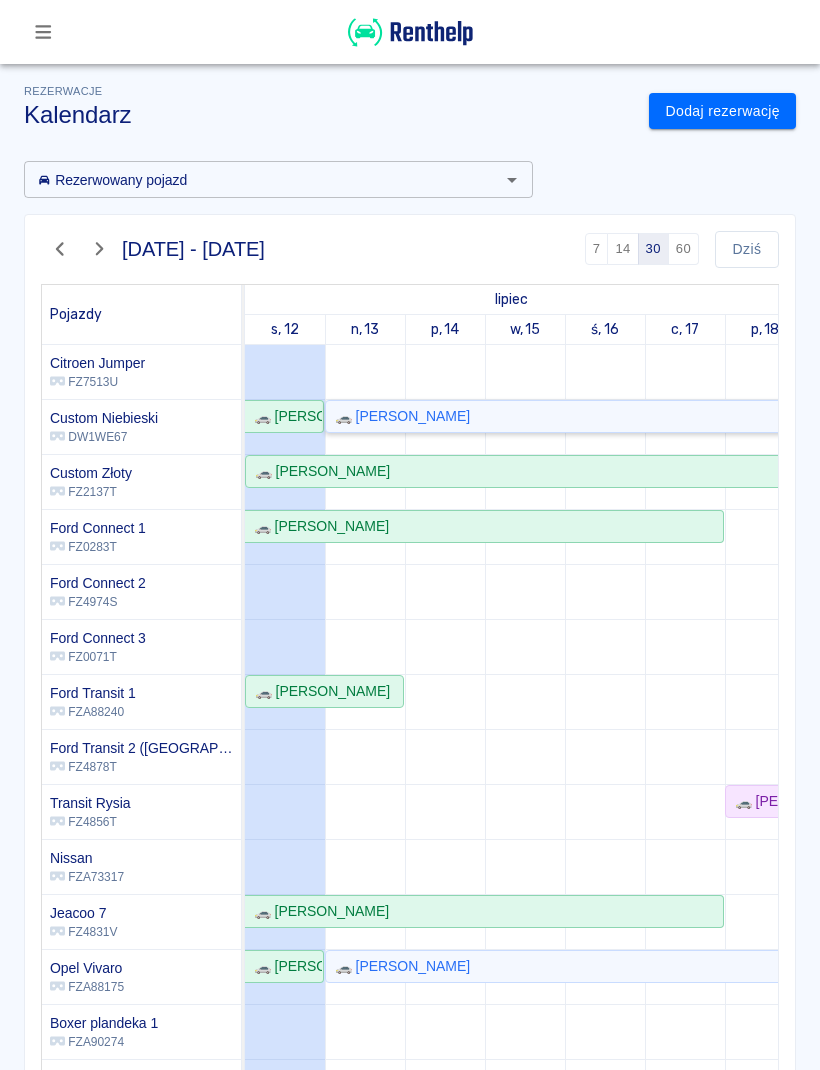 scroll, scrollTop: 86, scrollLeft: -20, axis: both 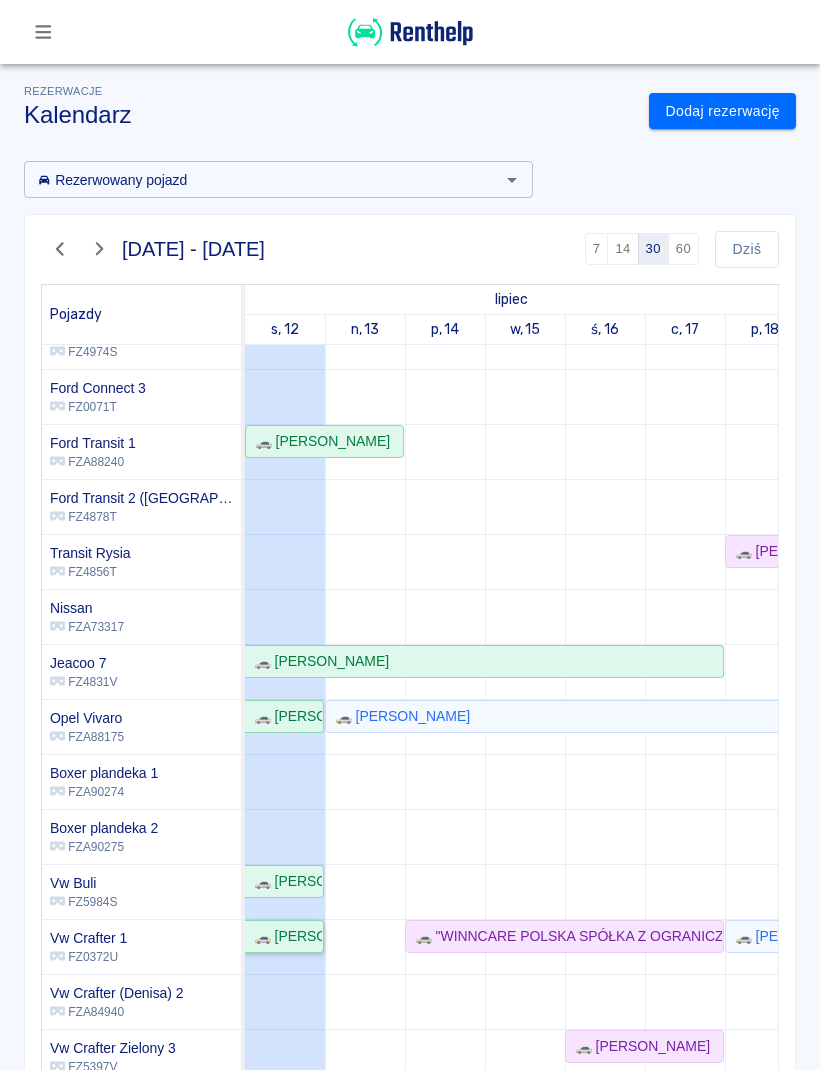click on "🚗 [PERSON_NAME]" at bounding box center (284, 936) 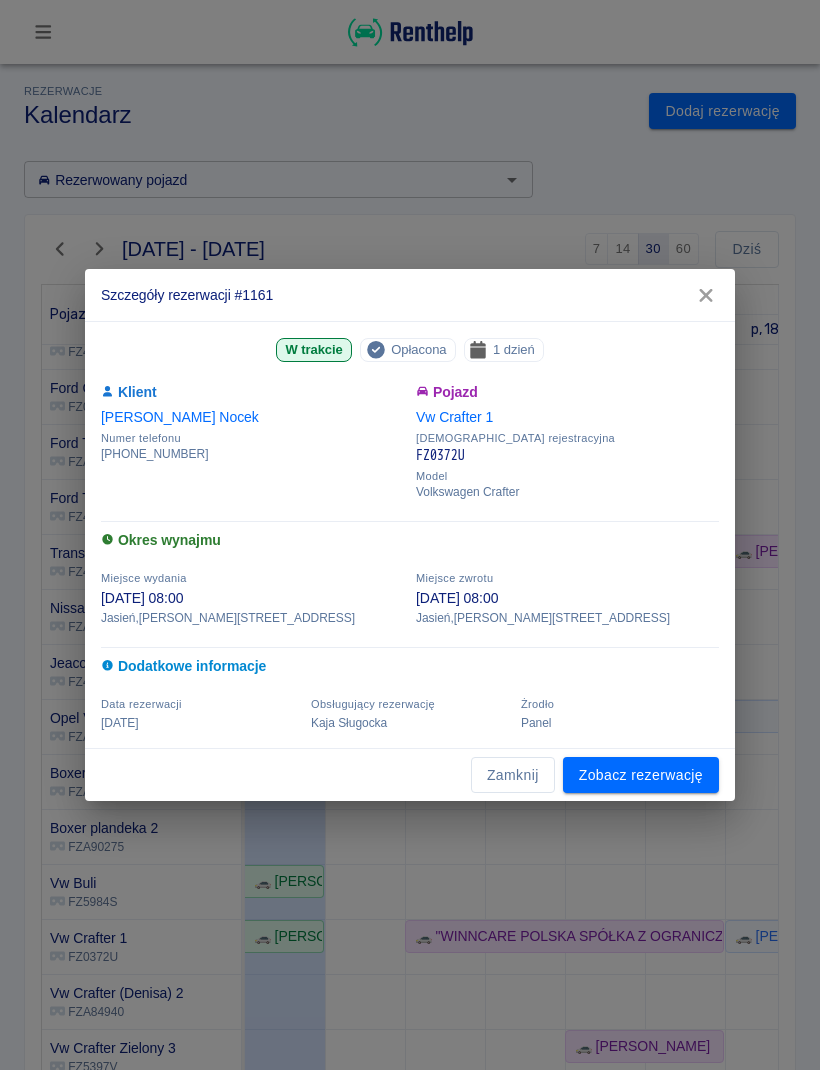 click on "Zobacz rezerwację" at bounding box center (641, 775) 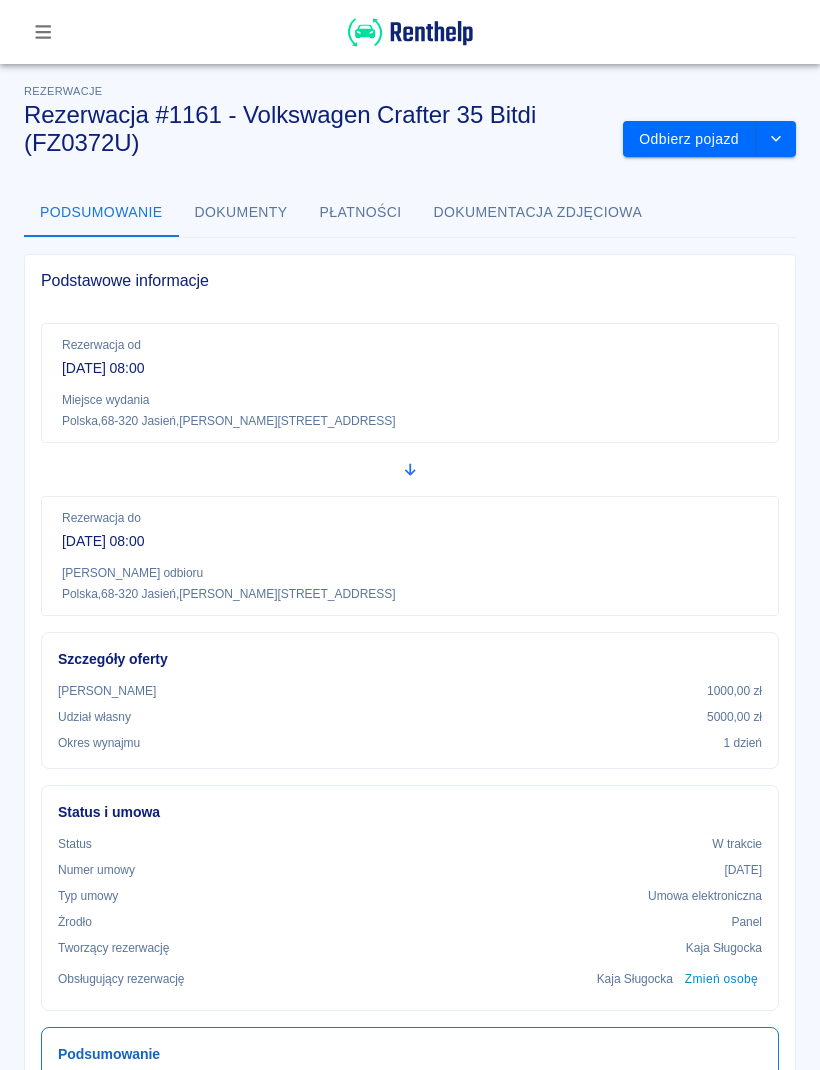 scroll, scrollTop: 0, scrollLeft: 0, axis: both 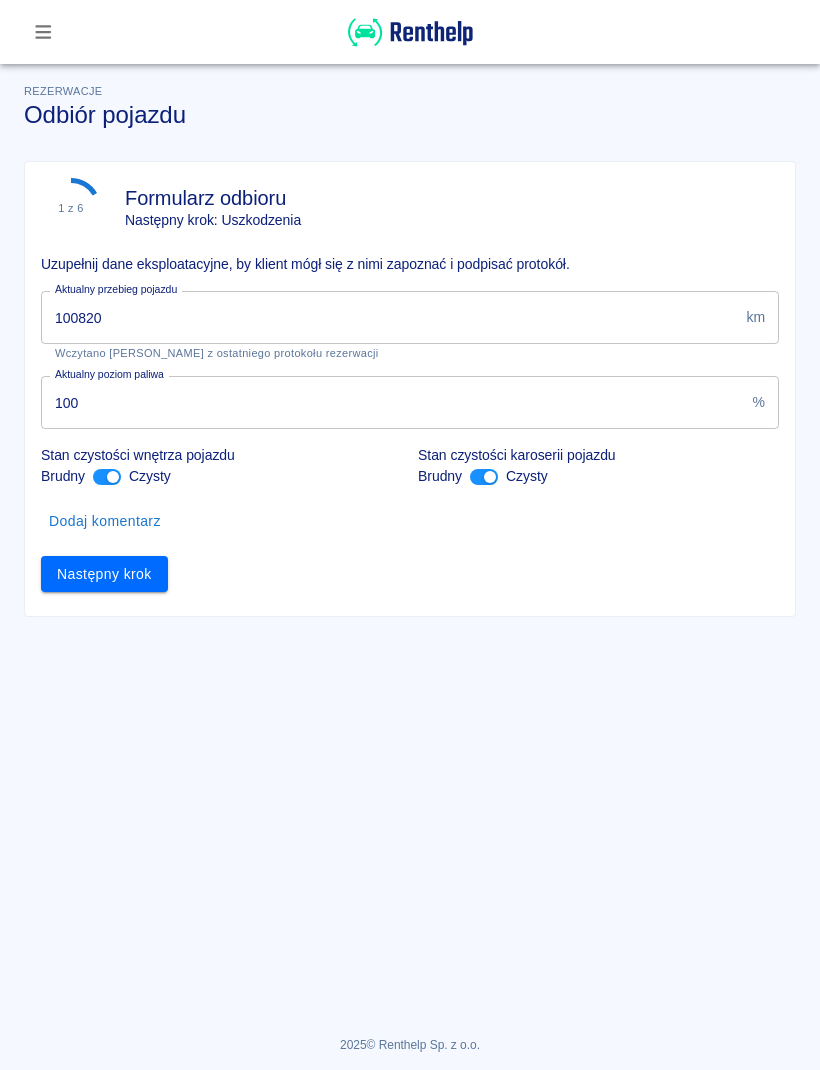 click on "100820" at bounding box center (389, 317) 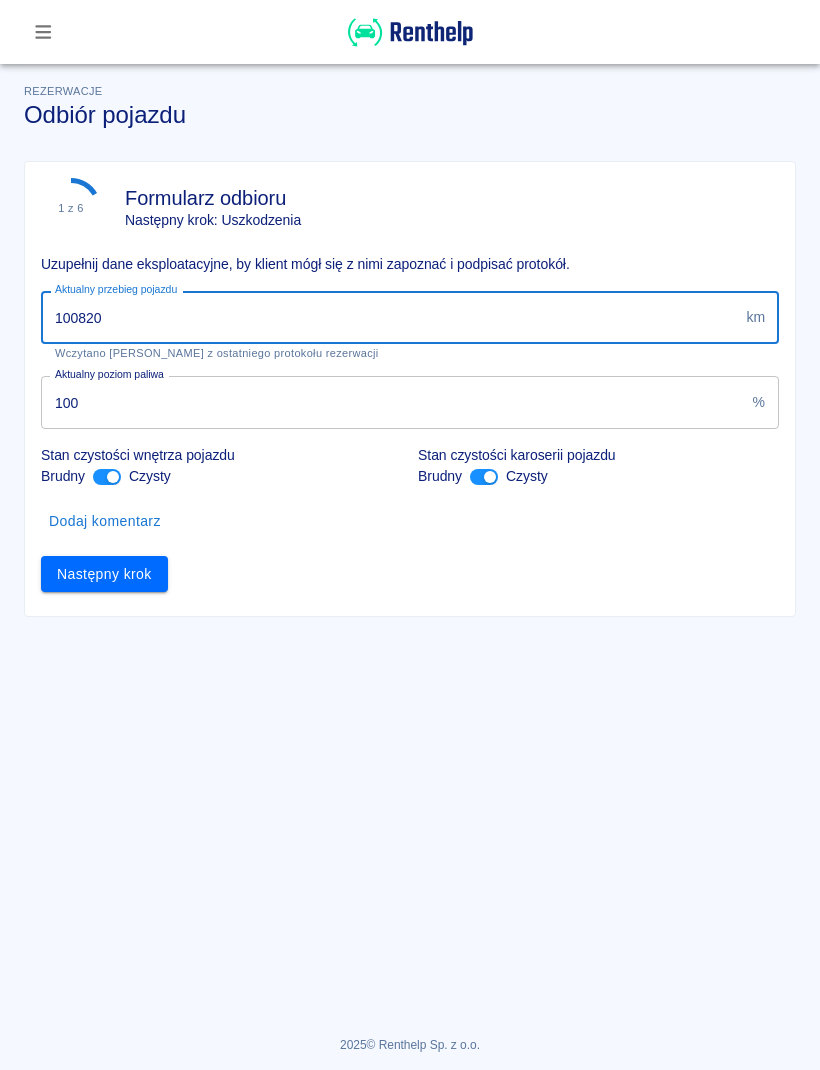 click on "1 z 6 Formularz odbioru Następny krok: Uszkodzenia Uzupełnij dane eksploatacyjne, by klient mógł się z nimi zapoznać i podpisać protokół. Aktualny przebieg pojazdu 100820 km Aktualny przebieg pojazdu Wczytano stan licznika z ostatniego protokołu rezerwacji Aktualny poziom paliwa 100 % Aktualny poziom paliwa Stan czystości wnętrza pojazdu Brudny Czysty Stan czystości karoserii pojazdu Brudny Czysty Dodaj komentarz Następny krok" at bounding box center (410, 389) 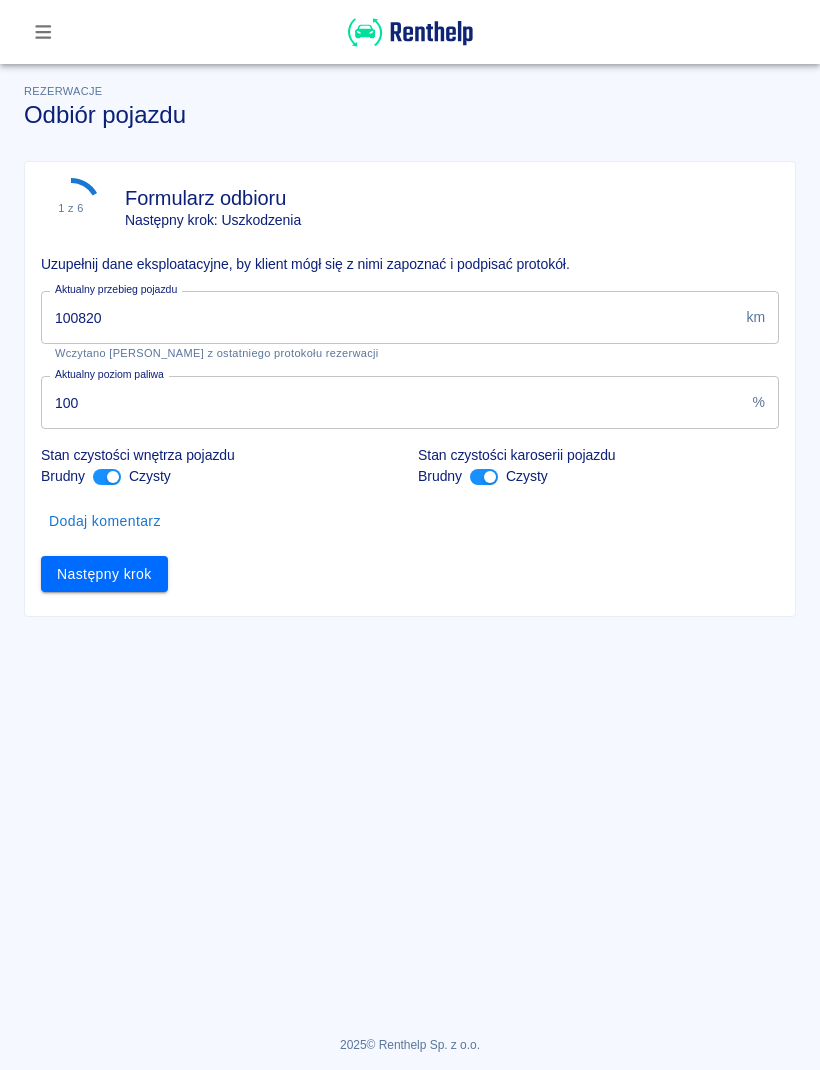 click on "100820" at bounding box center (389, 317) 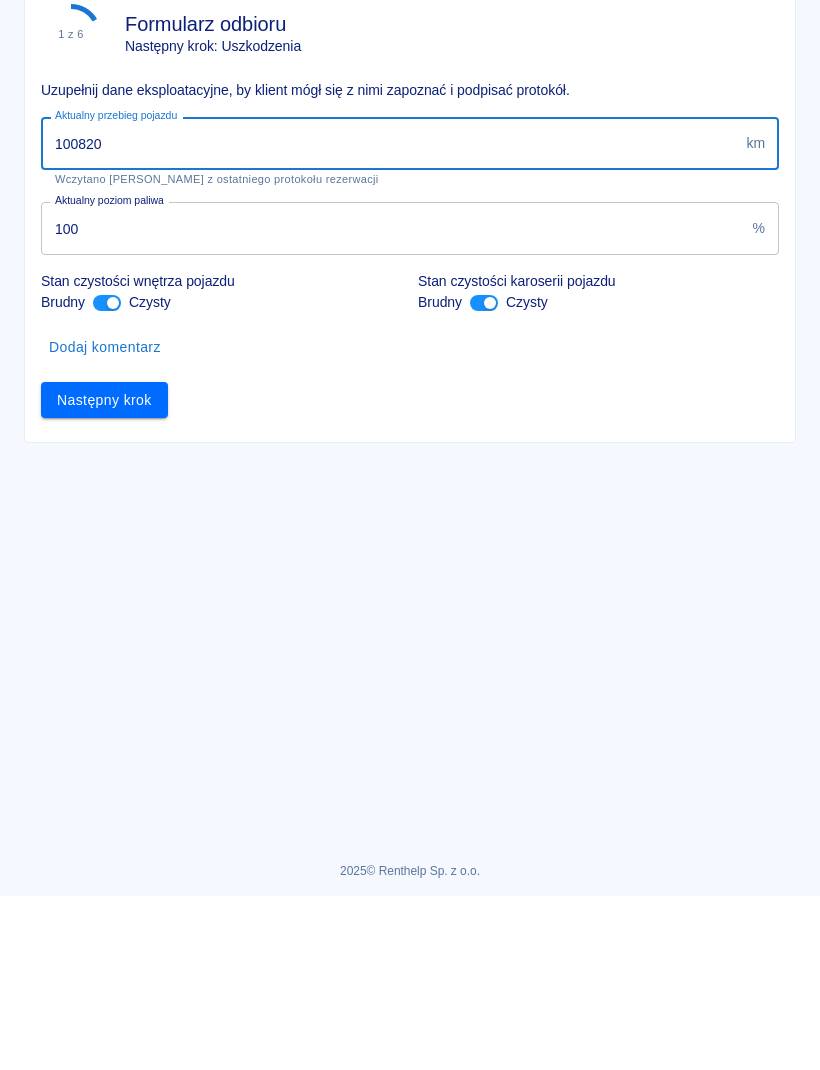 click on "100820" at bounding box center [389, 317] 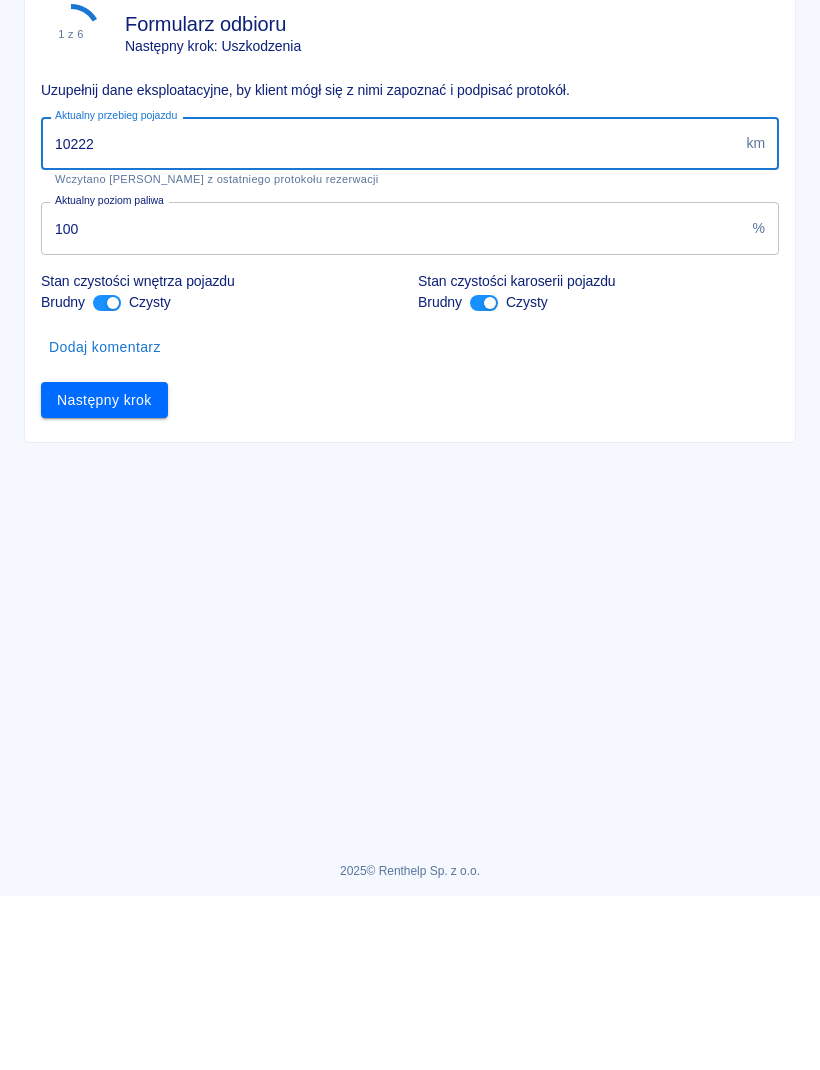 type on "102227" 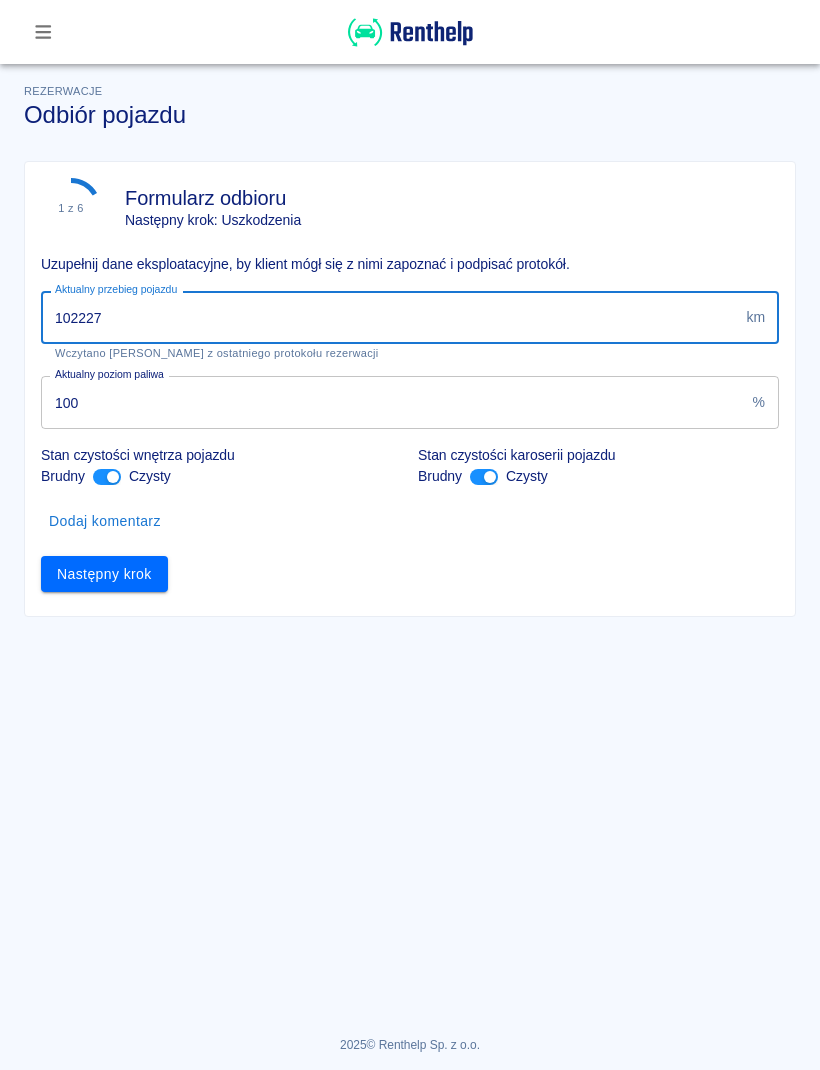 click on "Następny krok" at bounding box center [104, 574] 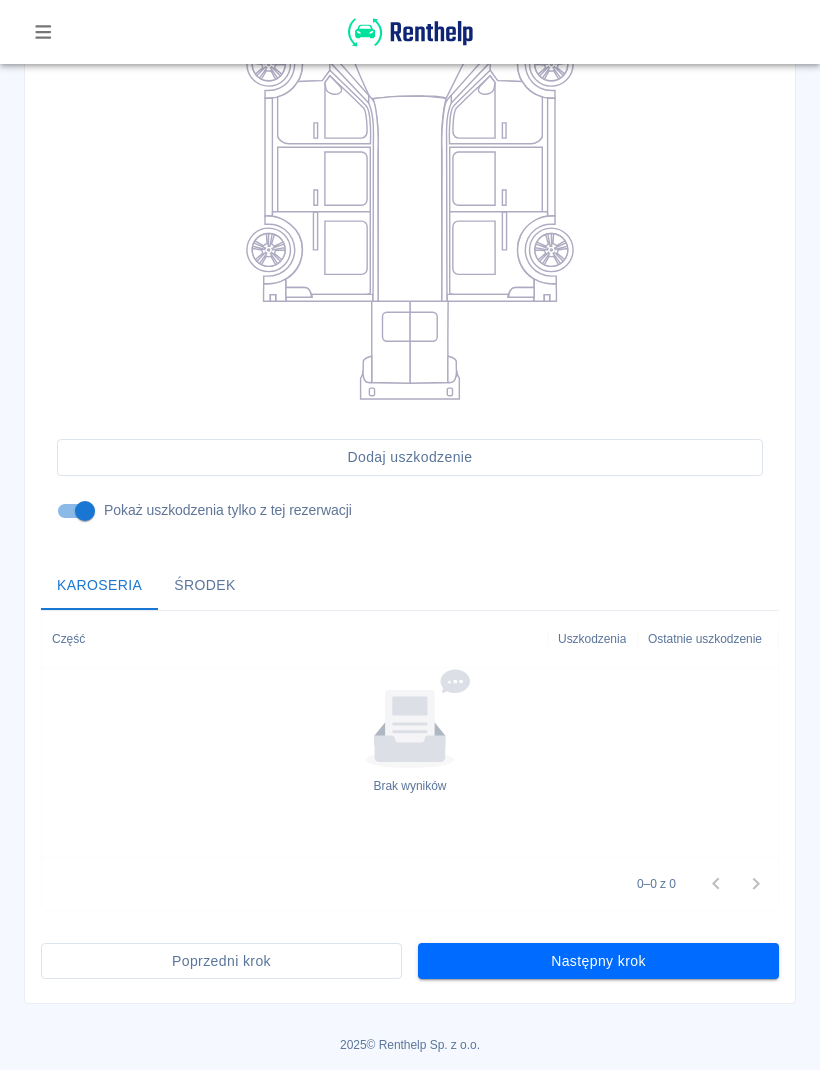 scroll, scrollTop: 318, scrollLeft: 0, axis: vertical 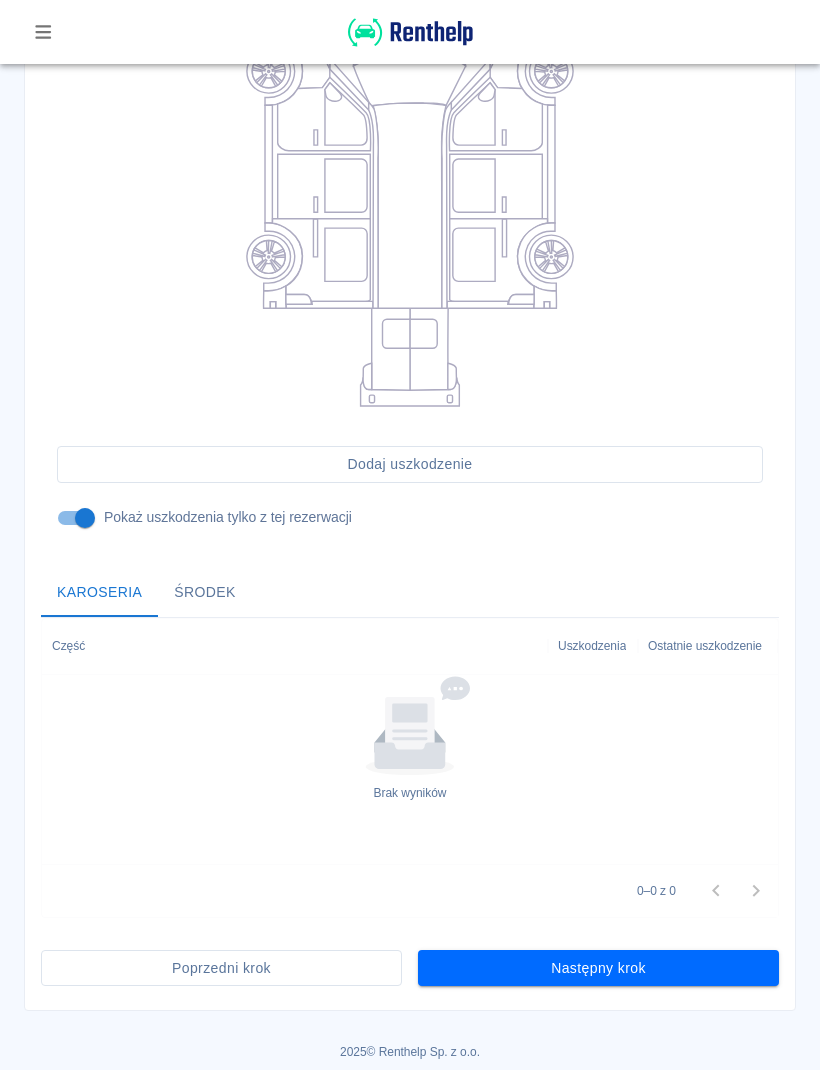 click on "Następny krok" at bounding box center (598, 968) 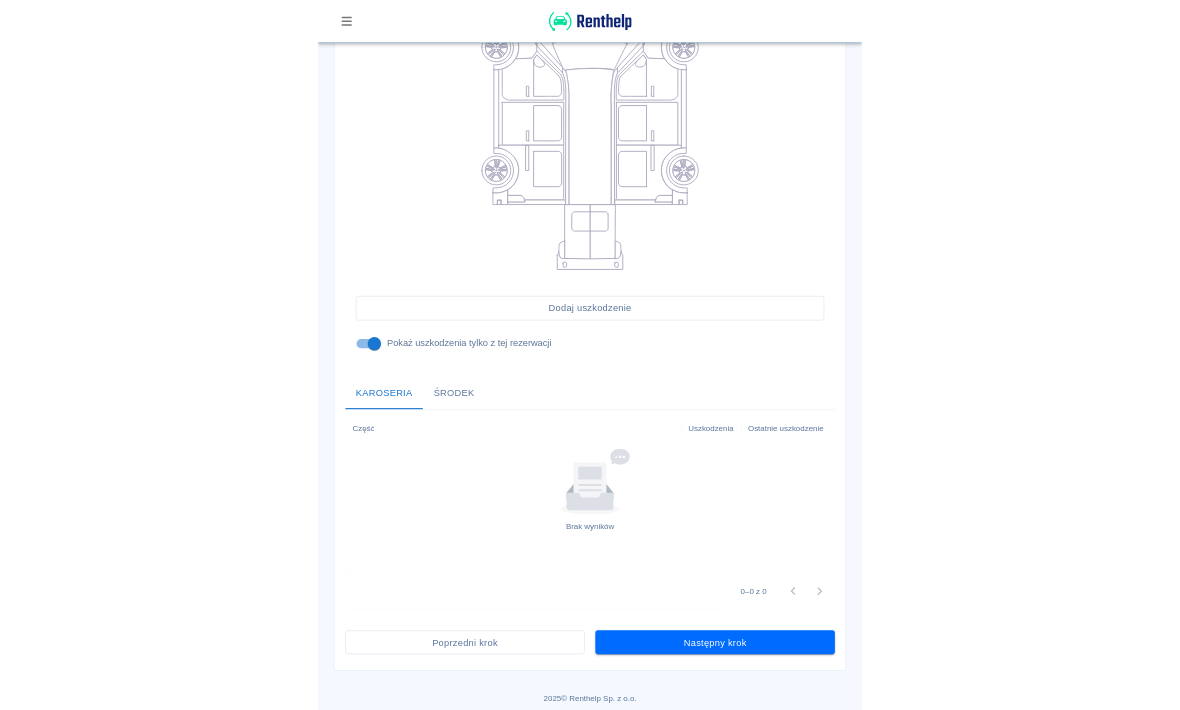 scroll, scrollTop: 0, scrollLeft: 0, axis: both 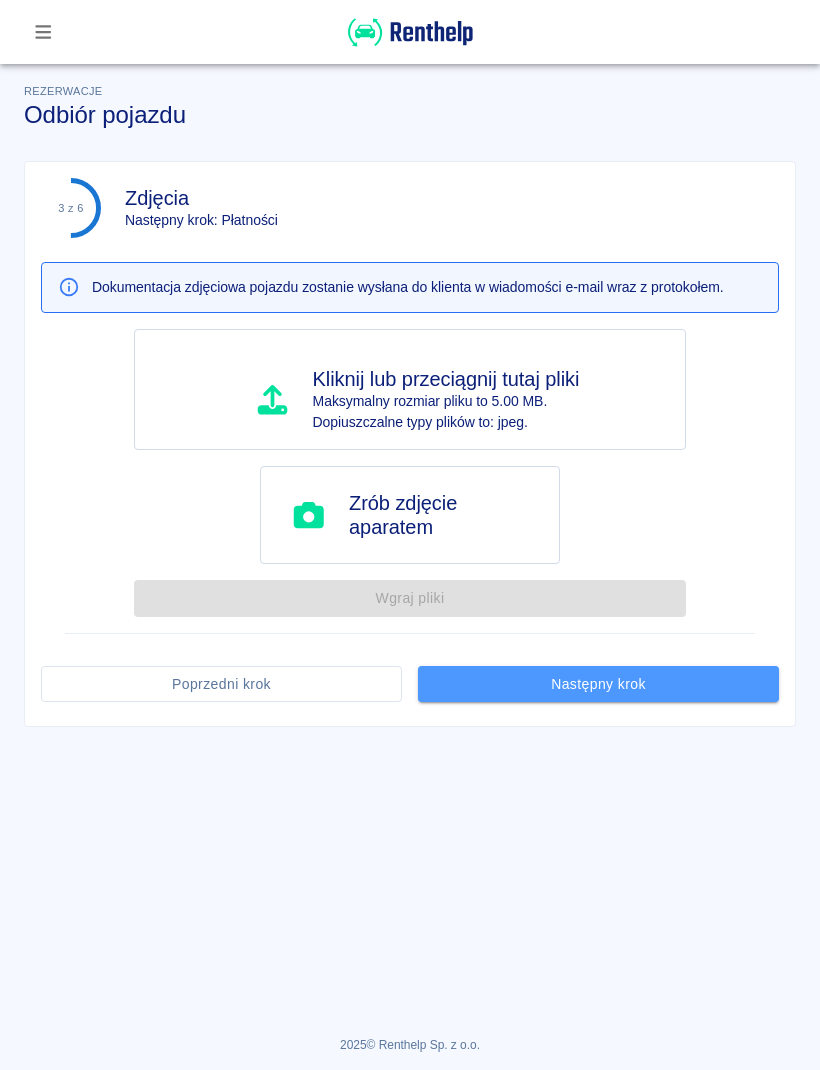 click on "Następny krok" at bounding box center (598, 684) 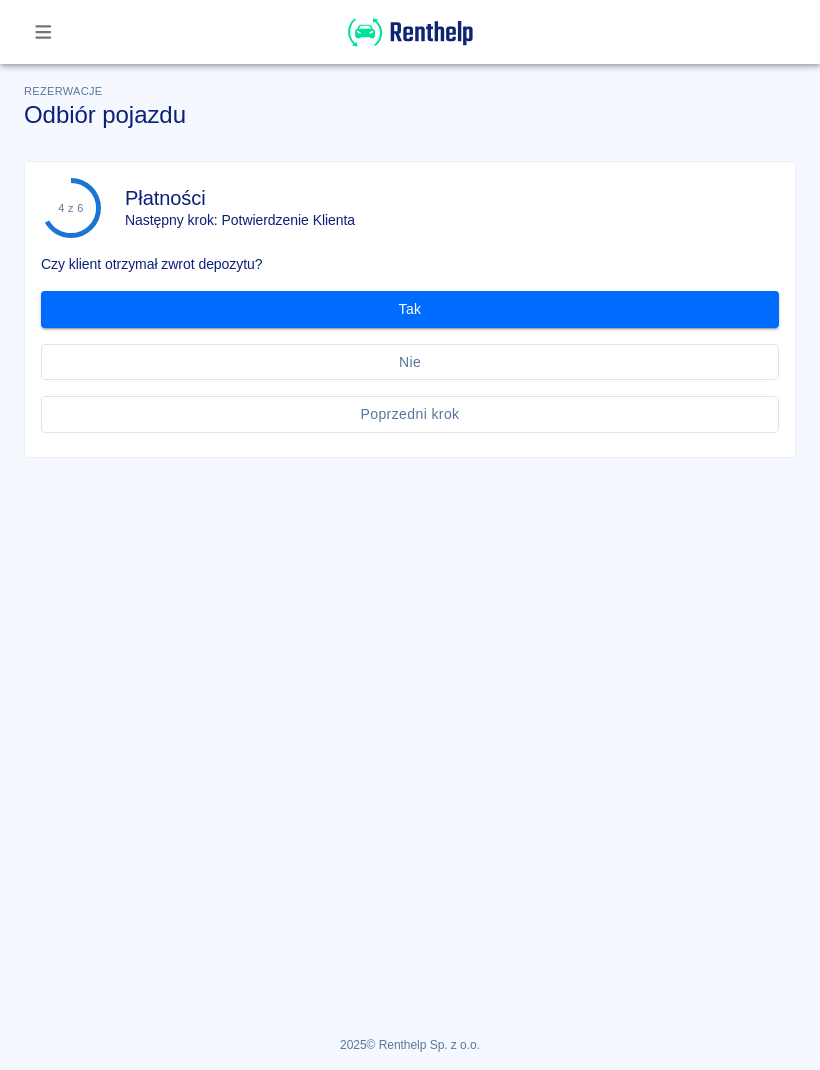 click on "Tak" at bounding box center [410, 309] 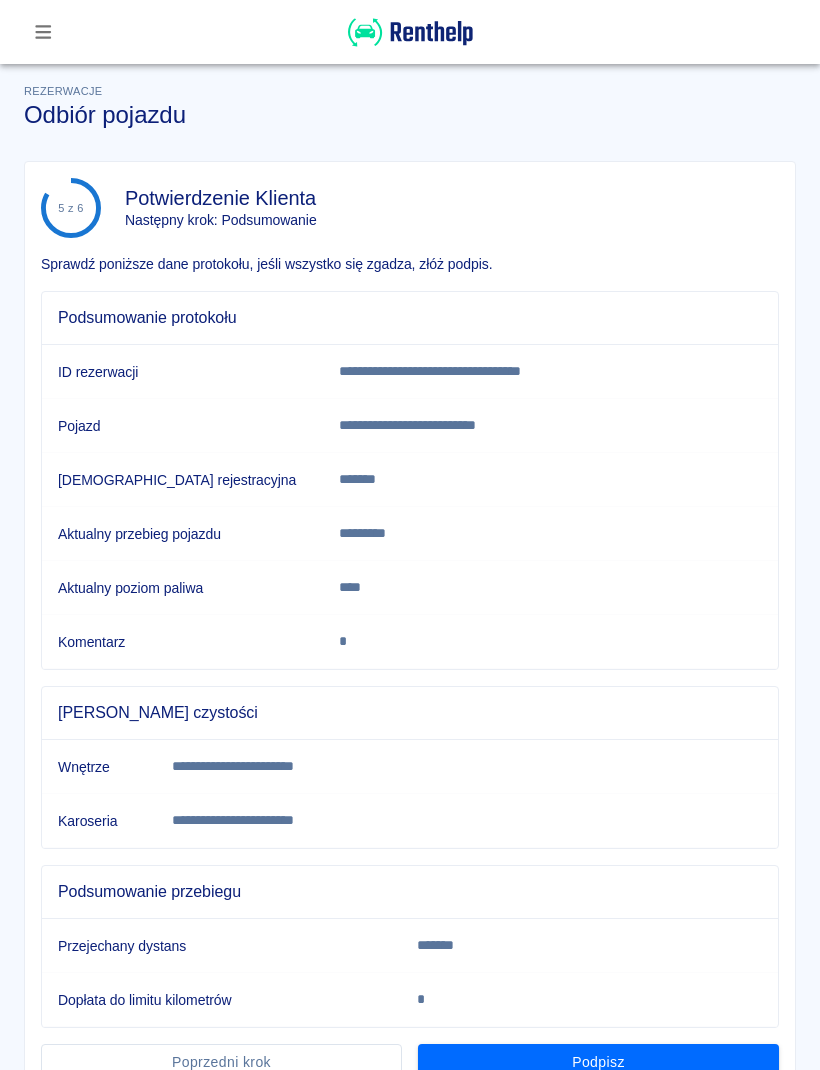 click on "Podpisz" at bounding box center (598, 1062) 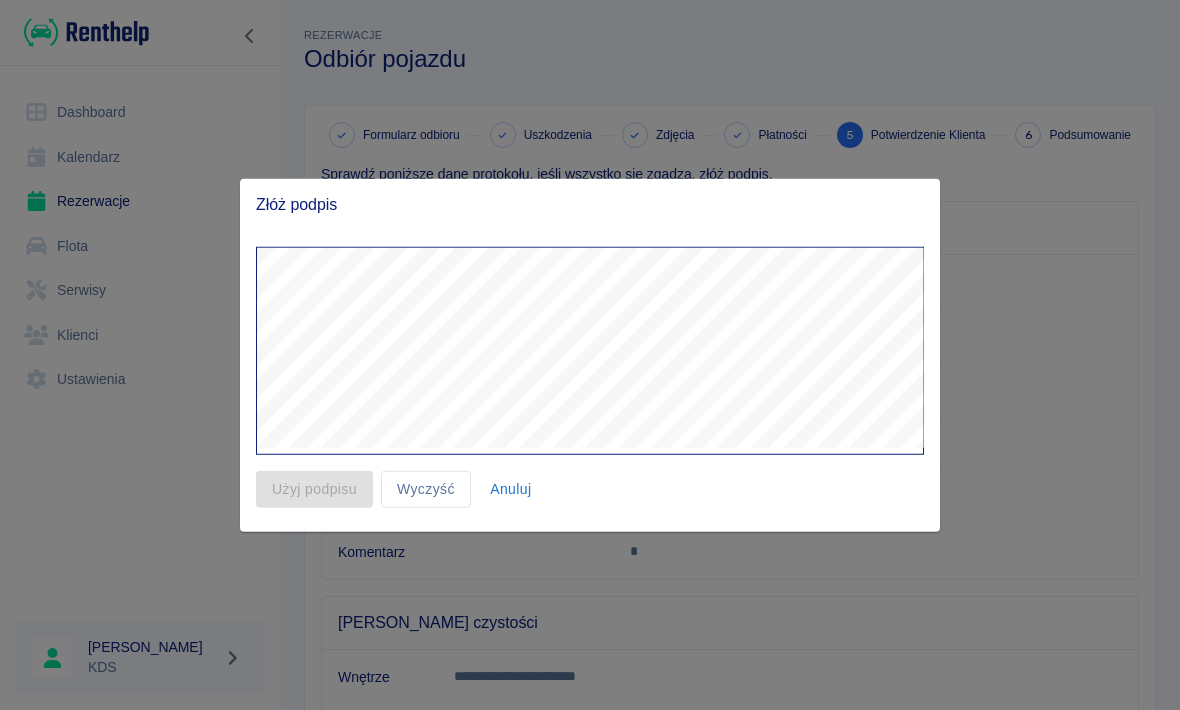 click at bounding box center (590, 355) 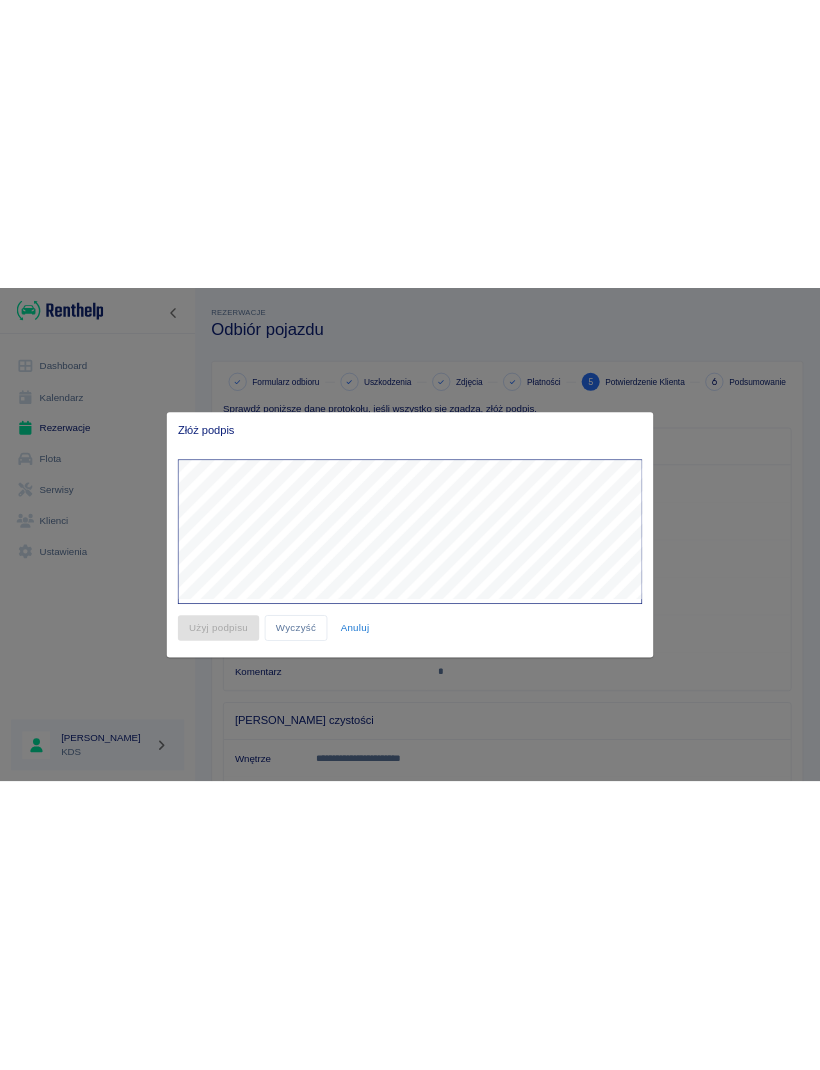 scroll, scrollTop: 363, scrollLeft: 0, axis: vertical 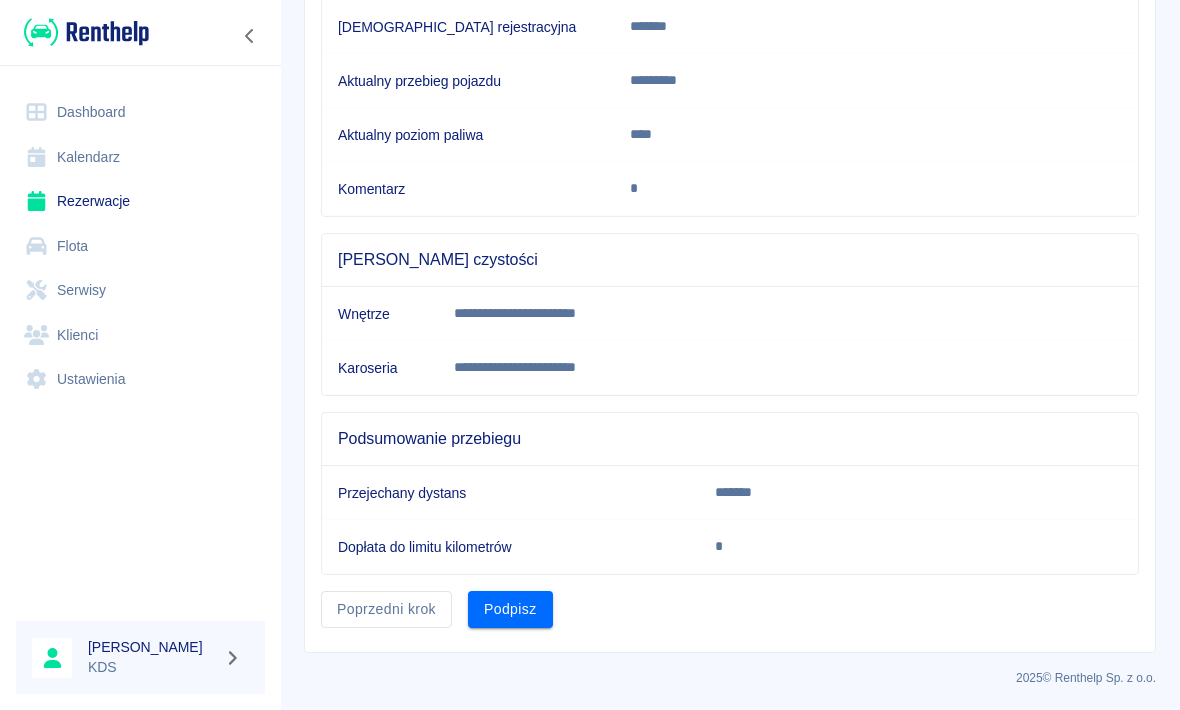 click on "Podpisz" at bounding box center [502, 601] 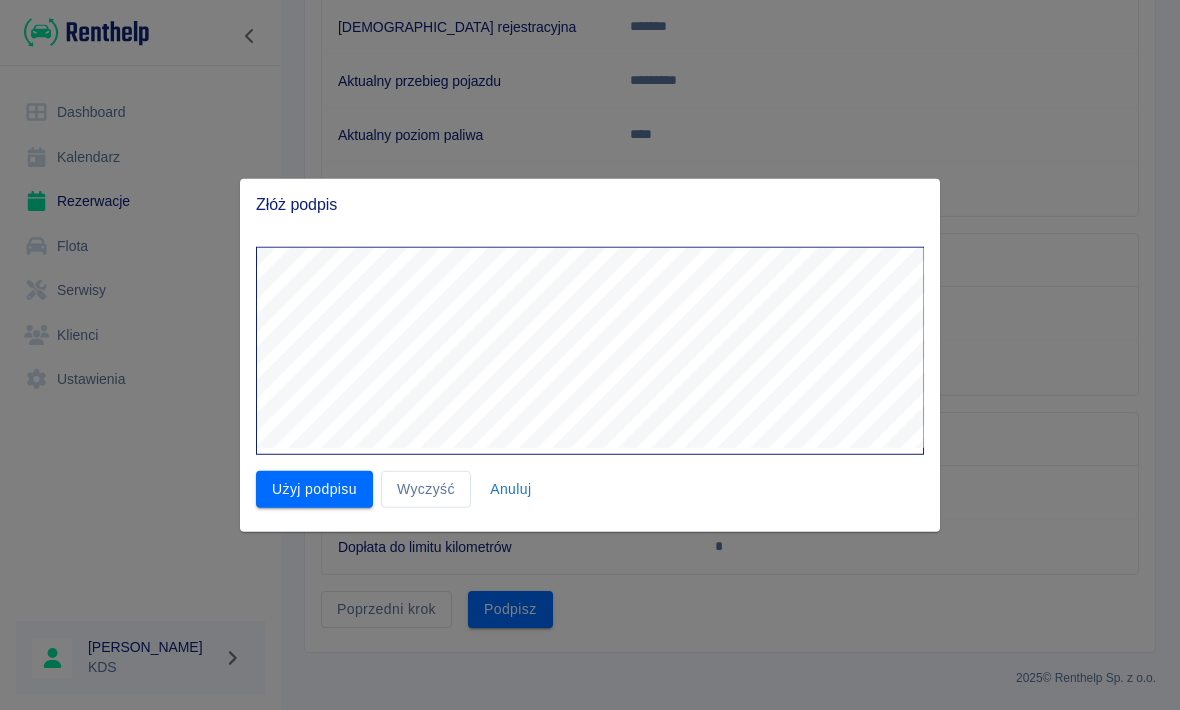 click on "Wyczyść" at bounding box center (426, 489) 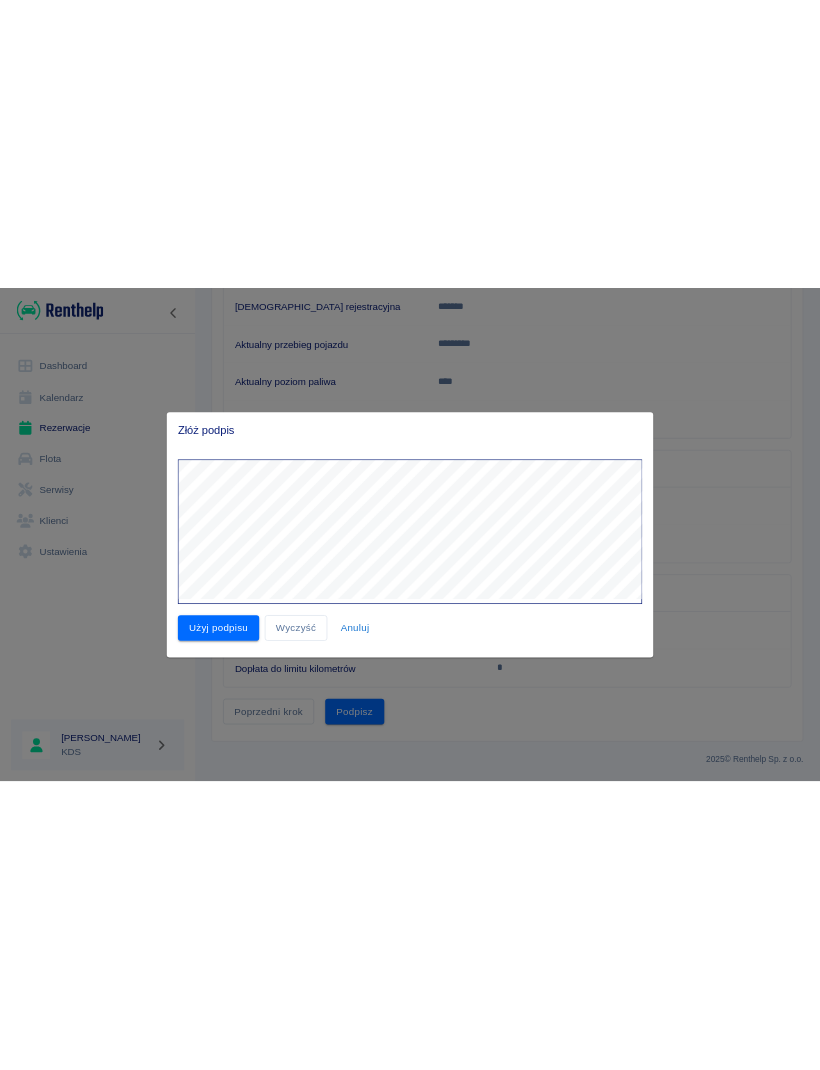 scroll, scrollTop: 101, scrollLeft: 0, axis: vertical 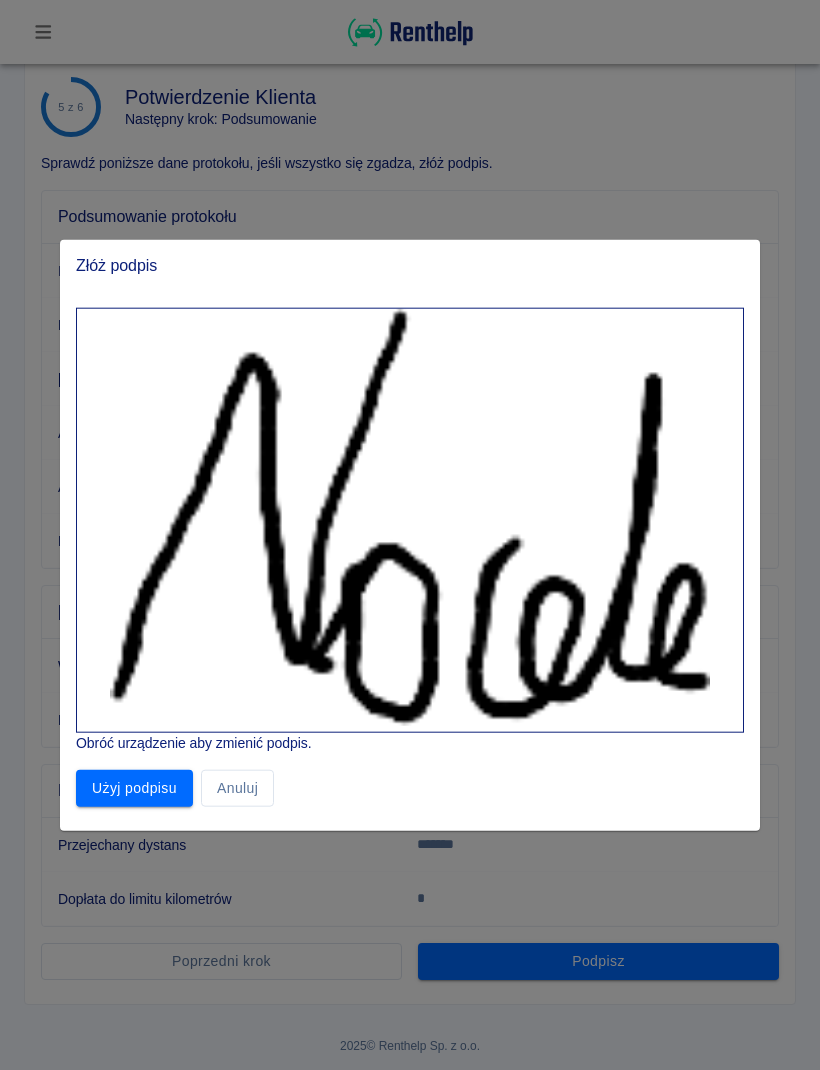 click on "Użyj podpisu" at bounding box center (134, 788) 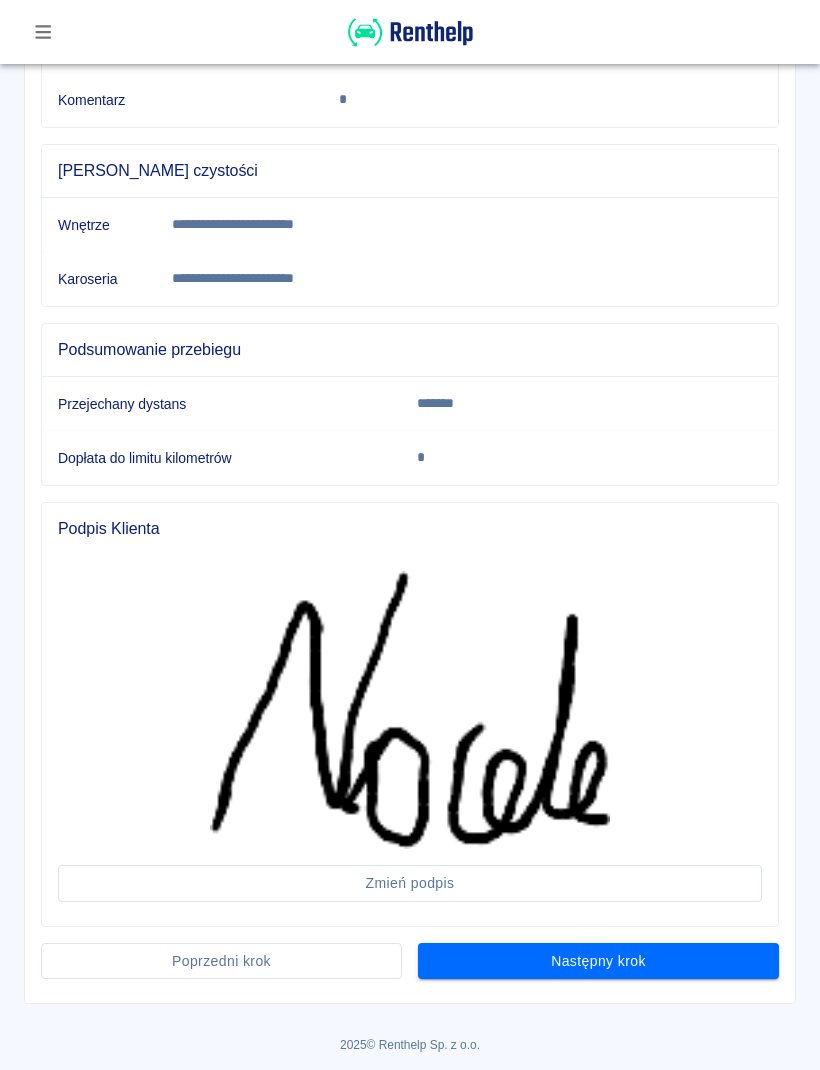 scroll, scrollTop: 541, scrollLeft: 0, axis: vertical 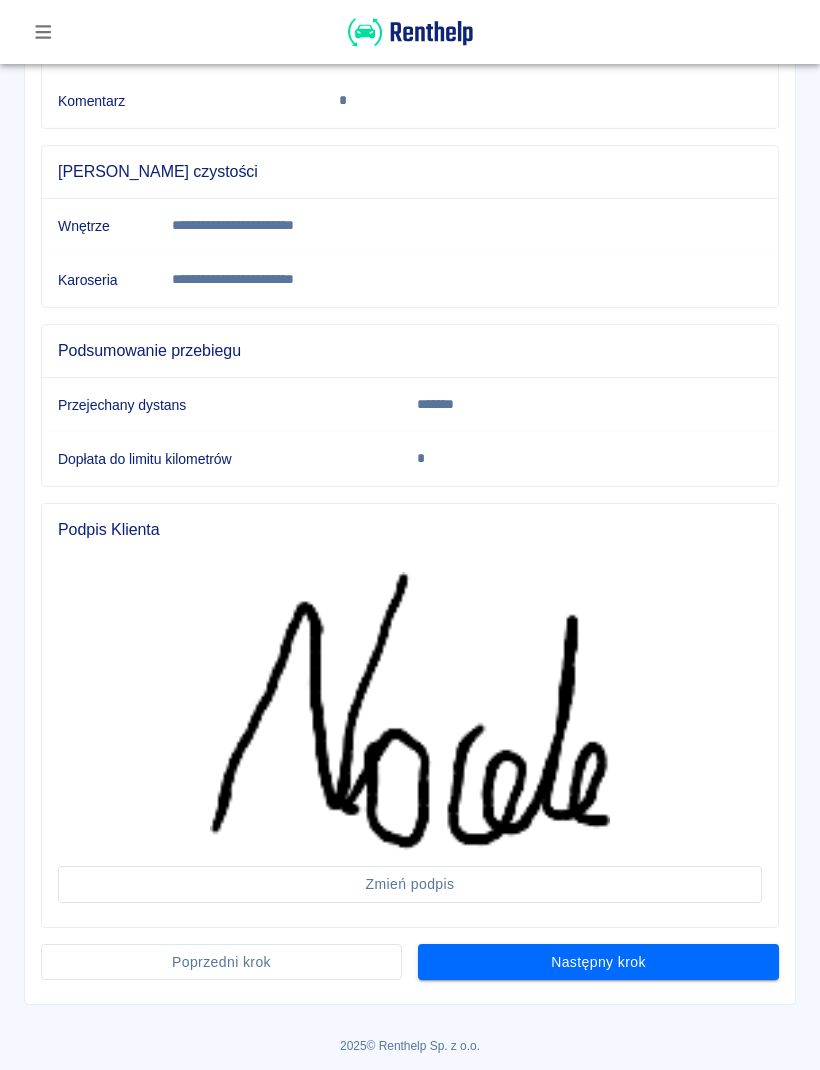 click on "Następny krok" at bounding box center (598, 962) 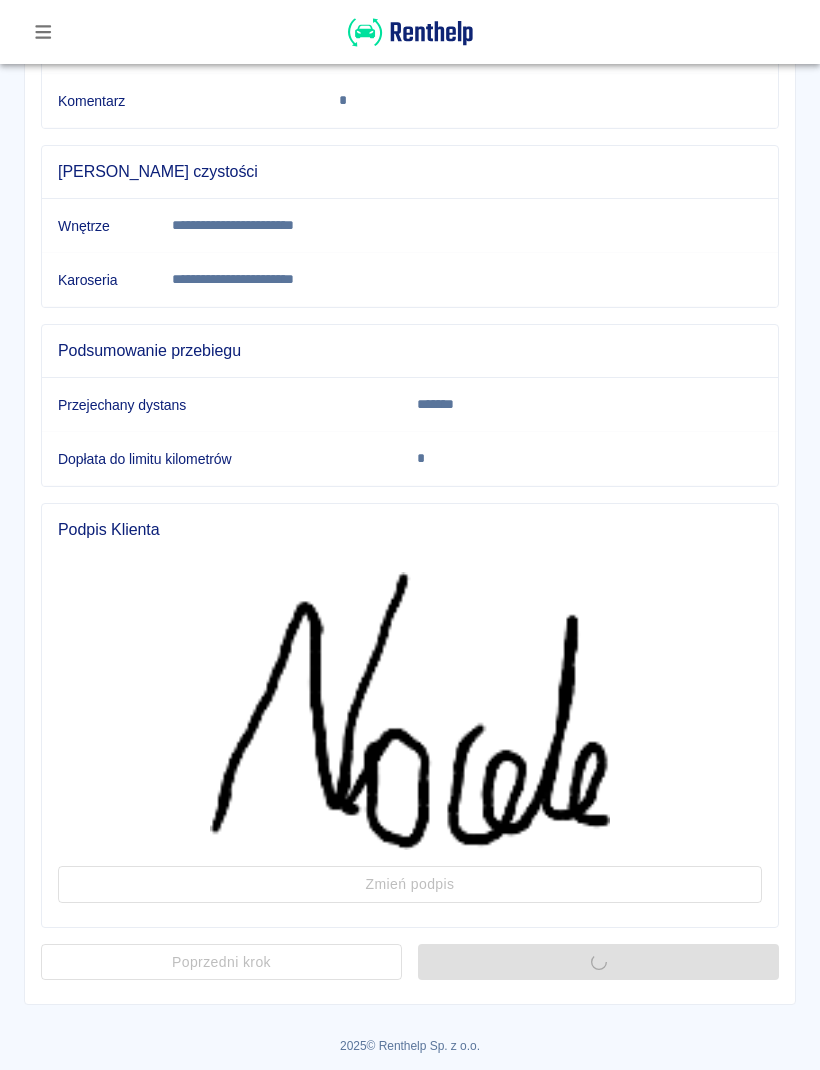 scroll, scrollTop: 0, scrollLeft: 0, axis: both 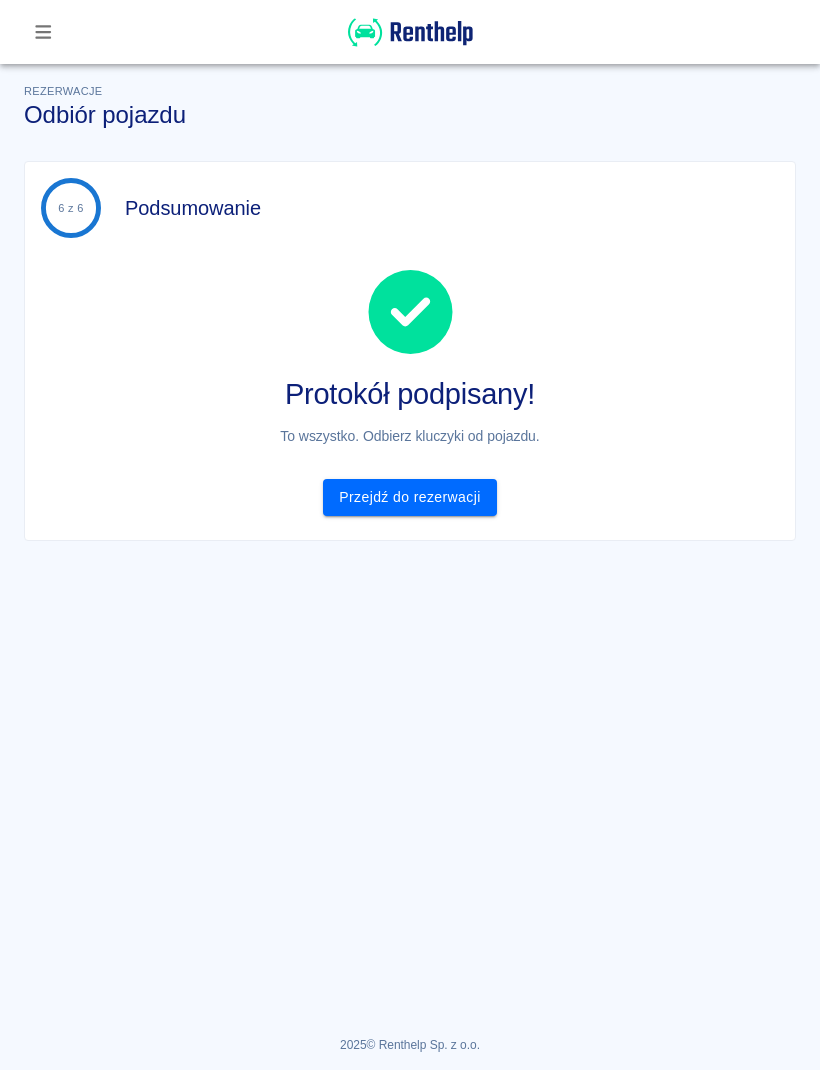 click on "Przejdź do rezerwacji" at bounding box center (409, 497) 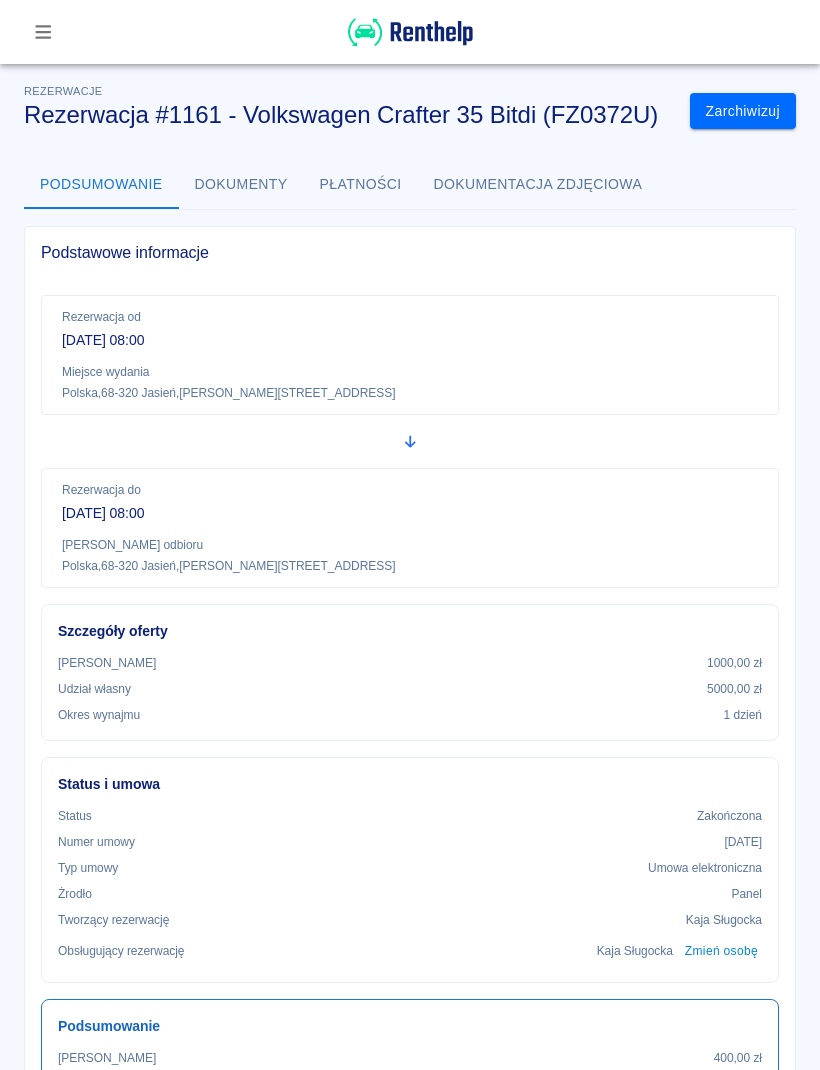 click 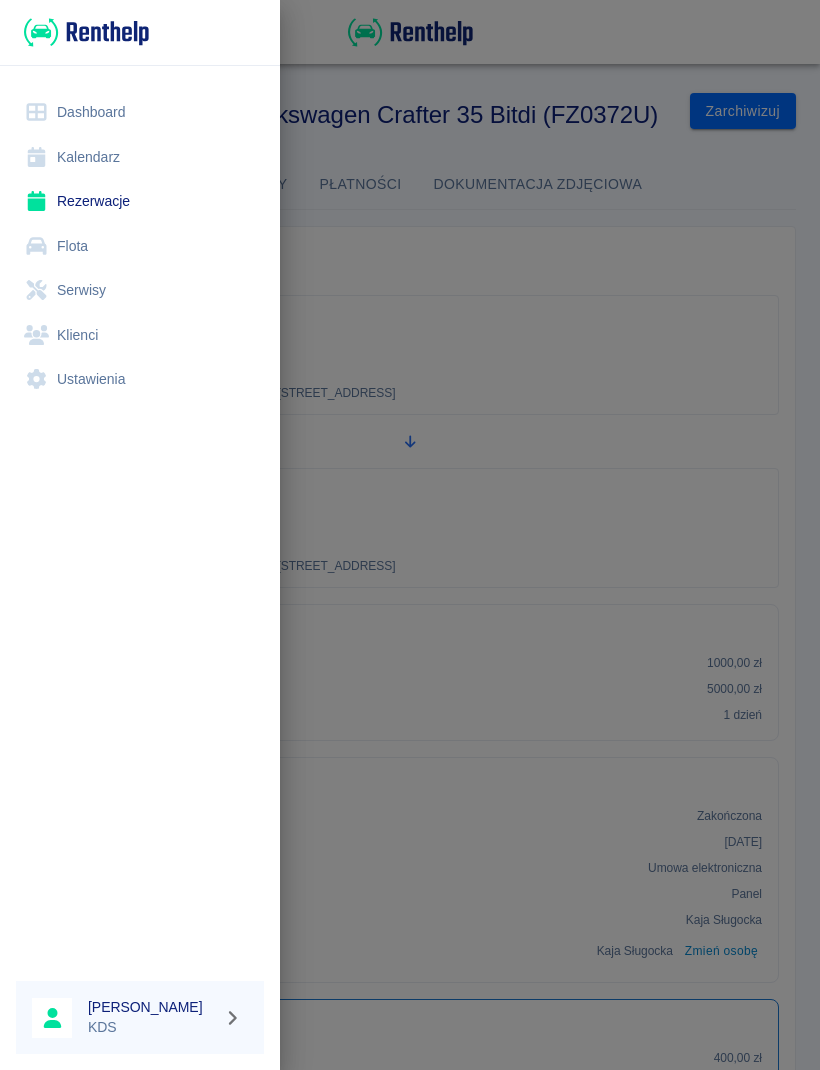 click on "Kalendarz" at bounding box center [140, 157] 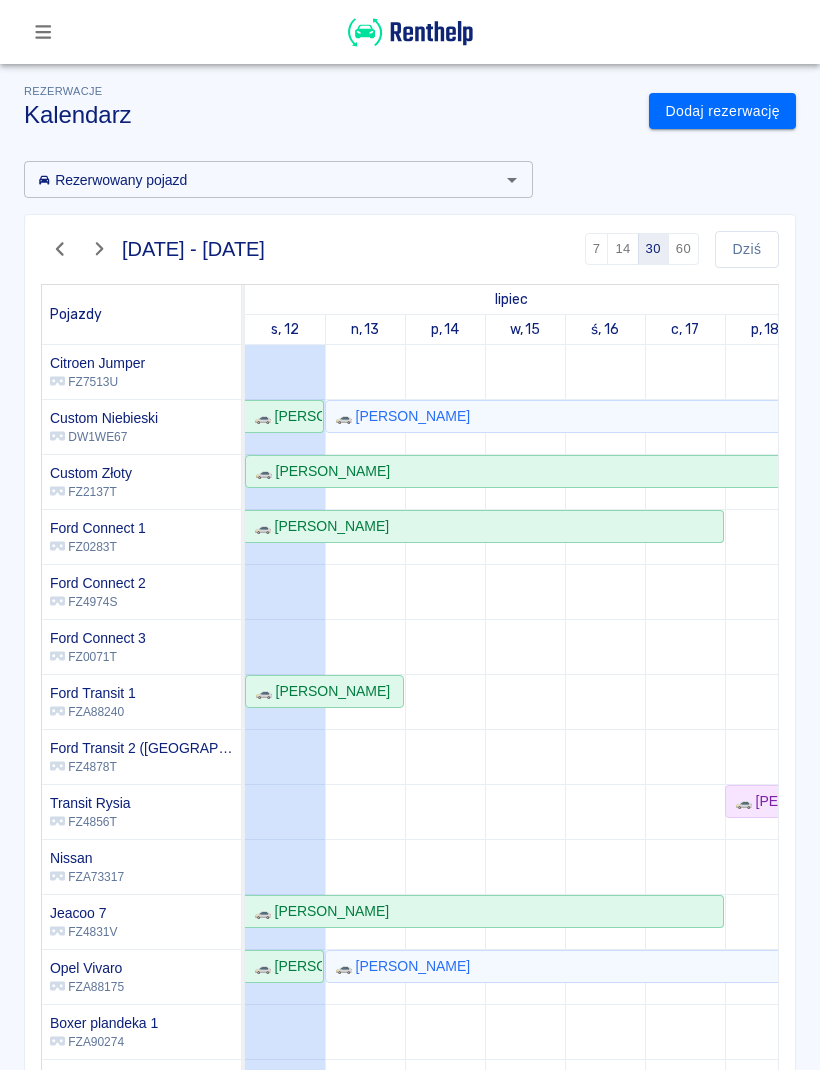 scroll, scrollTop: -133, scrollLeft: -26, axis: both 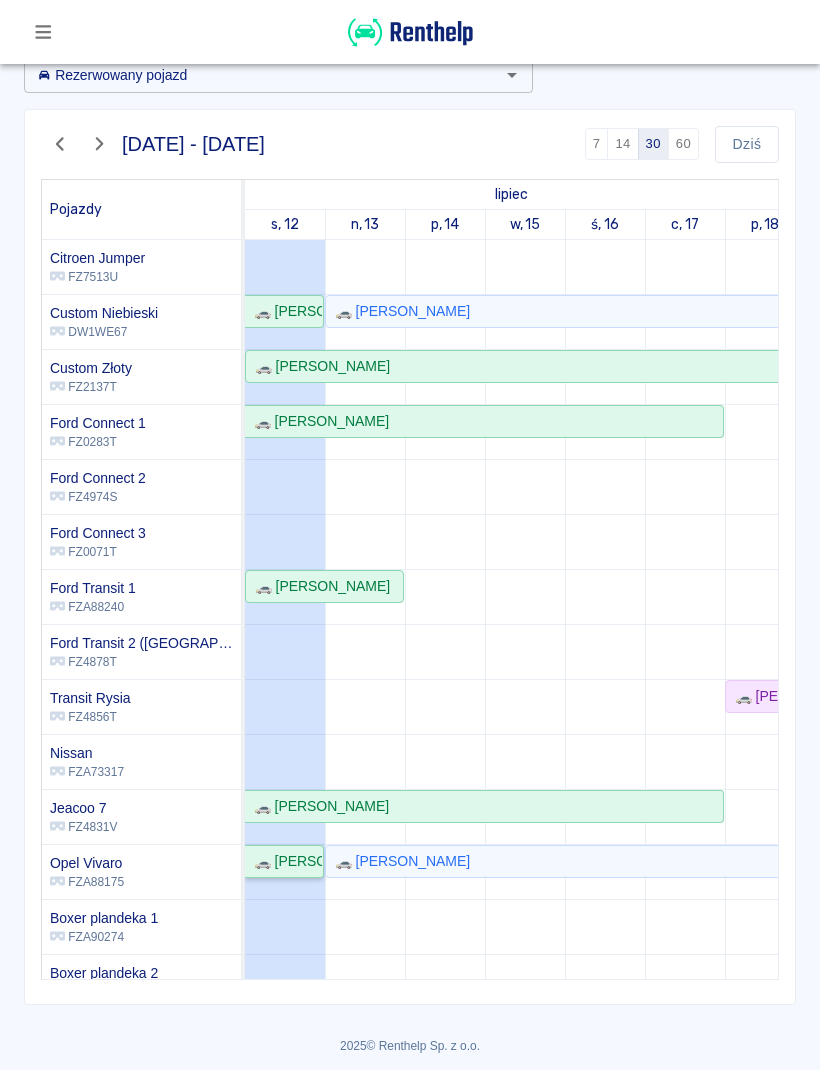 click on "🚗 [PERSON_NAME]" at bounding box center [284, 861] 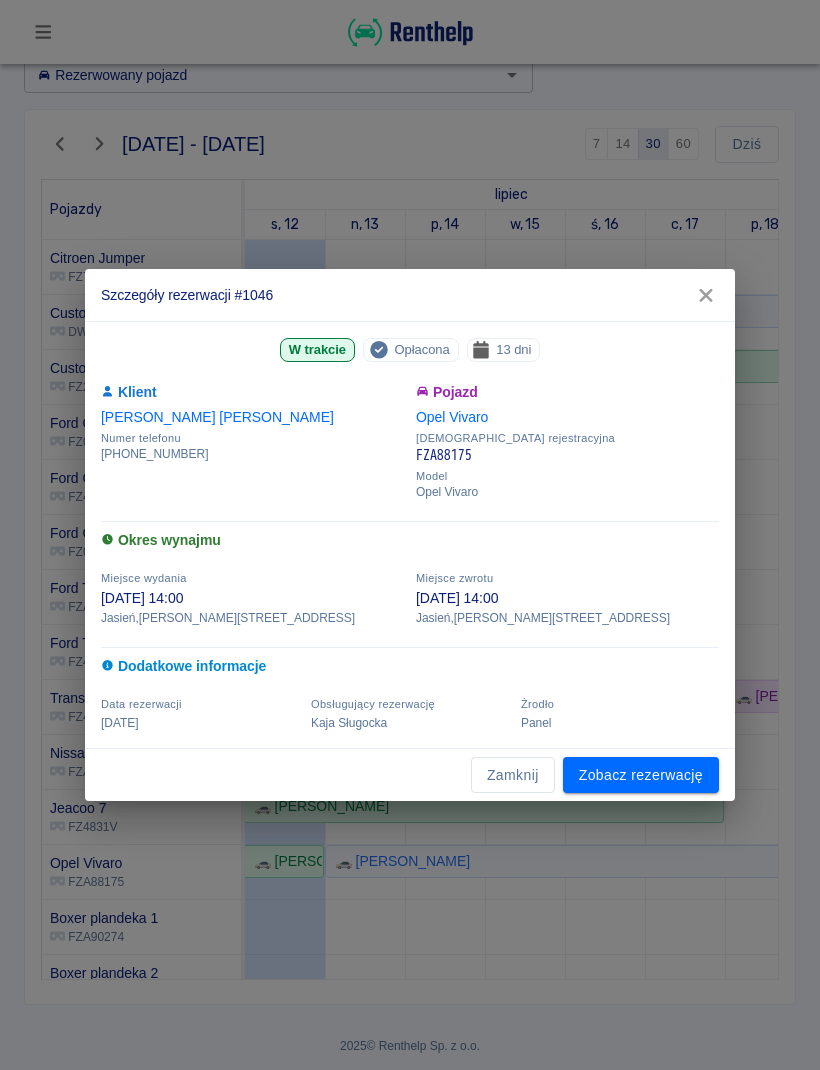 click on "Zobacz rezerwację" at bounding box center (641, 775) 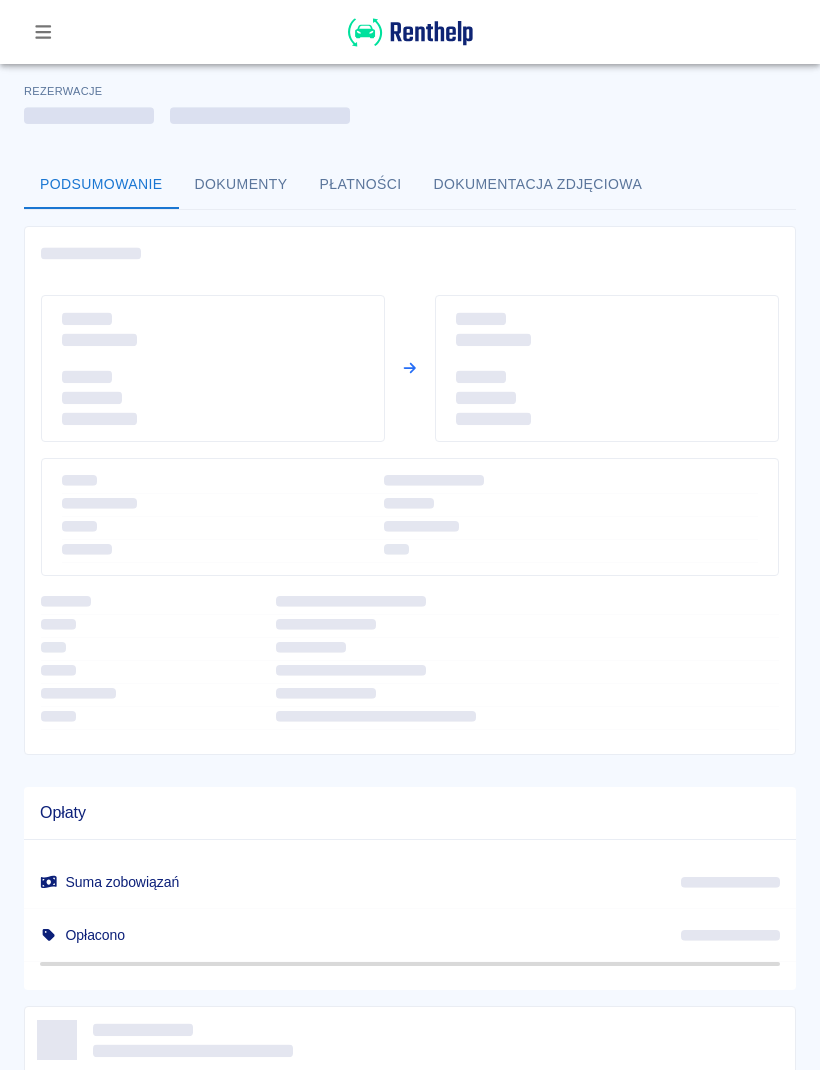 click at bounding box center [607, 329] 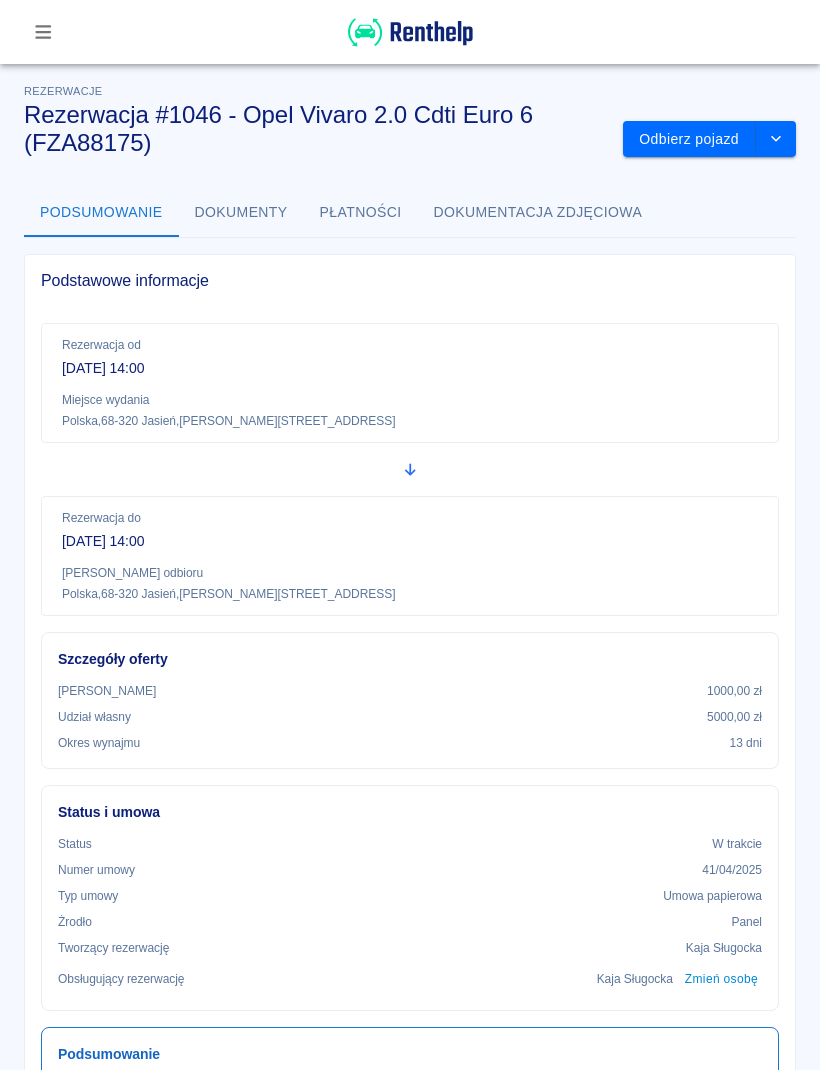 click at bounding box center (43, 32) 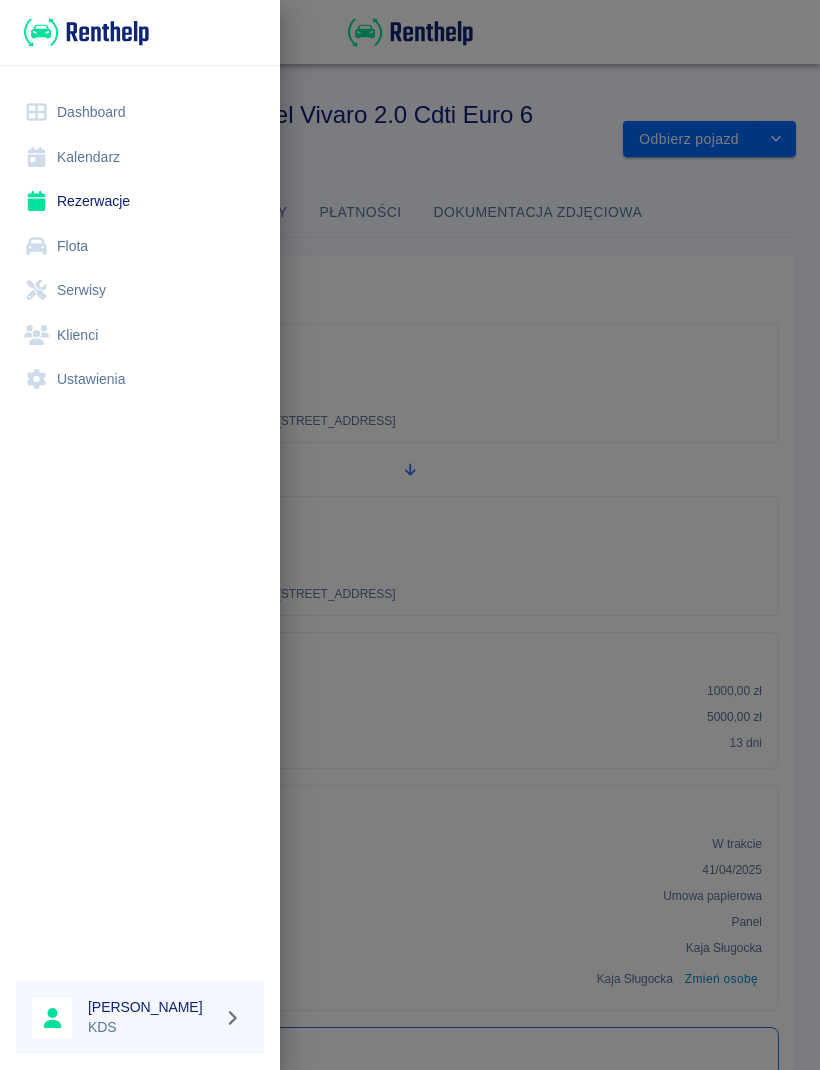 click at bounding box center (410, 535) 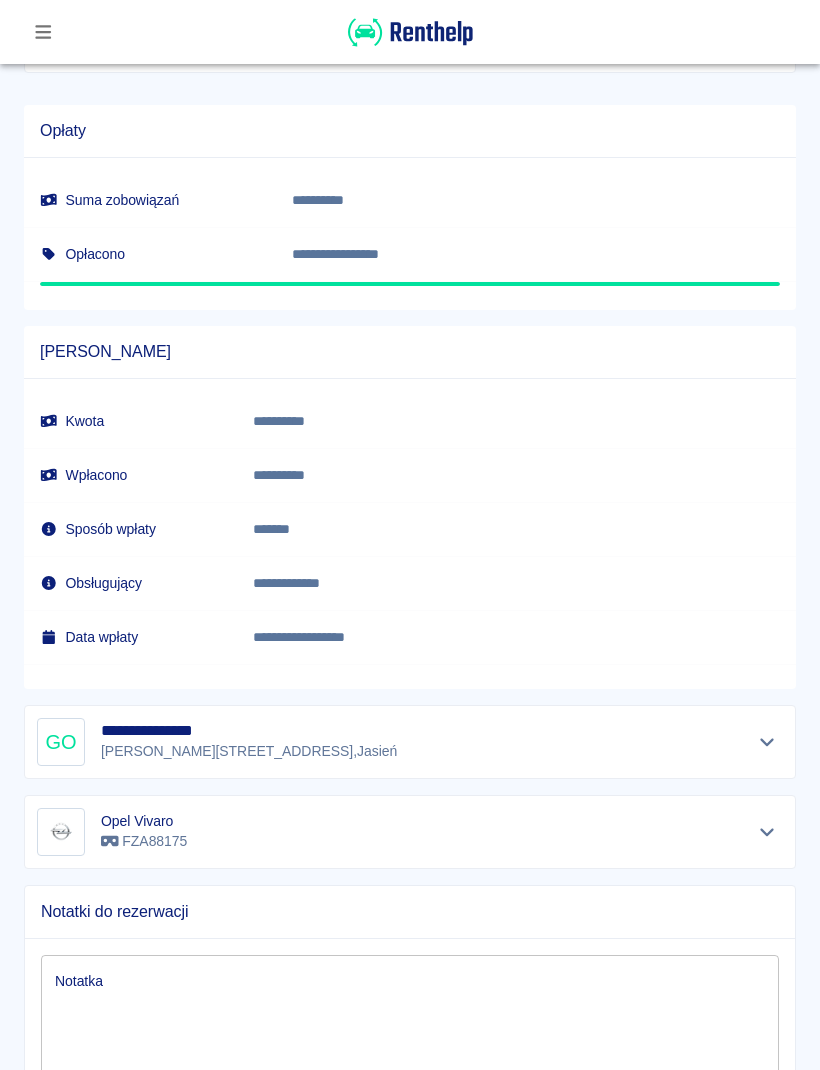 scroll, scrollTop: 1111, scrollLeft: 0, axis: vertical 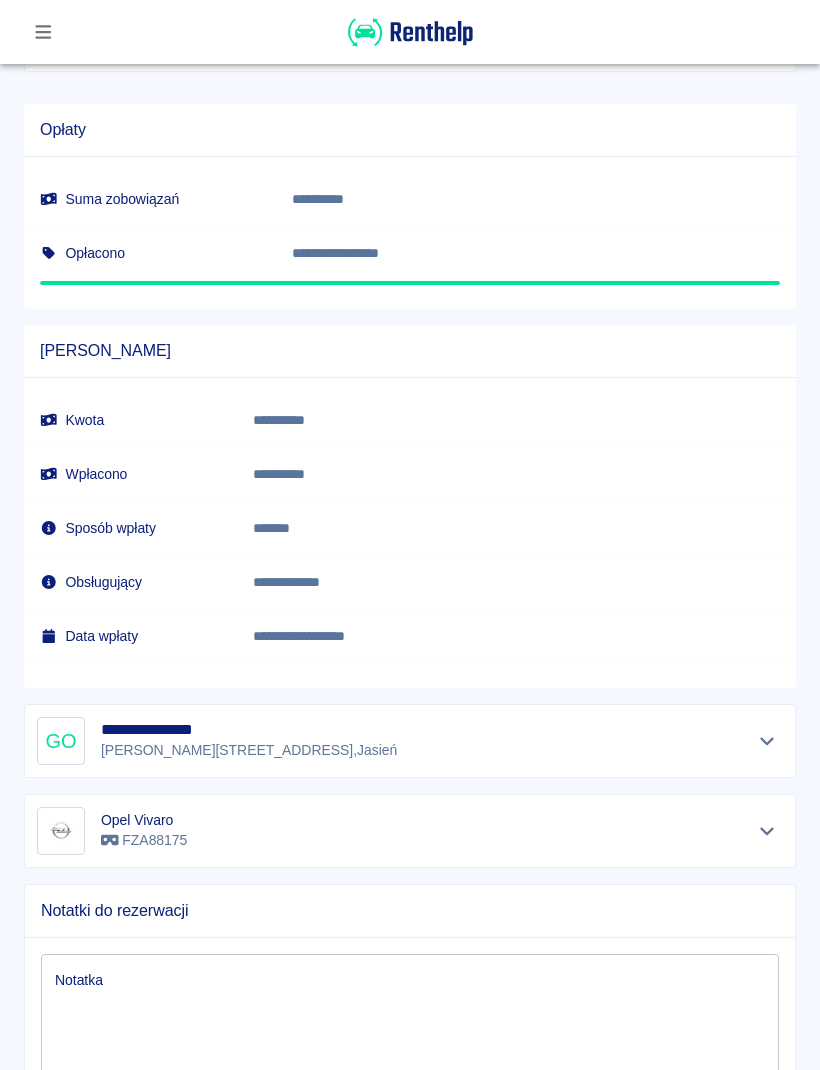 click at bounding box center [43, 32] 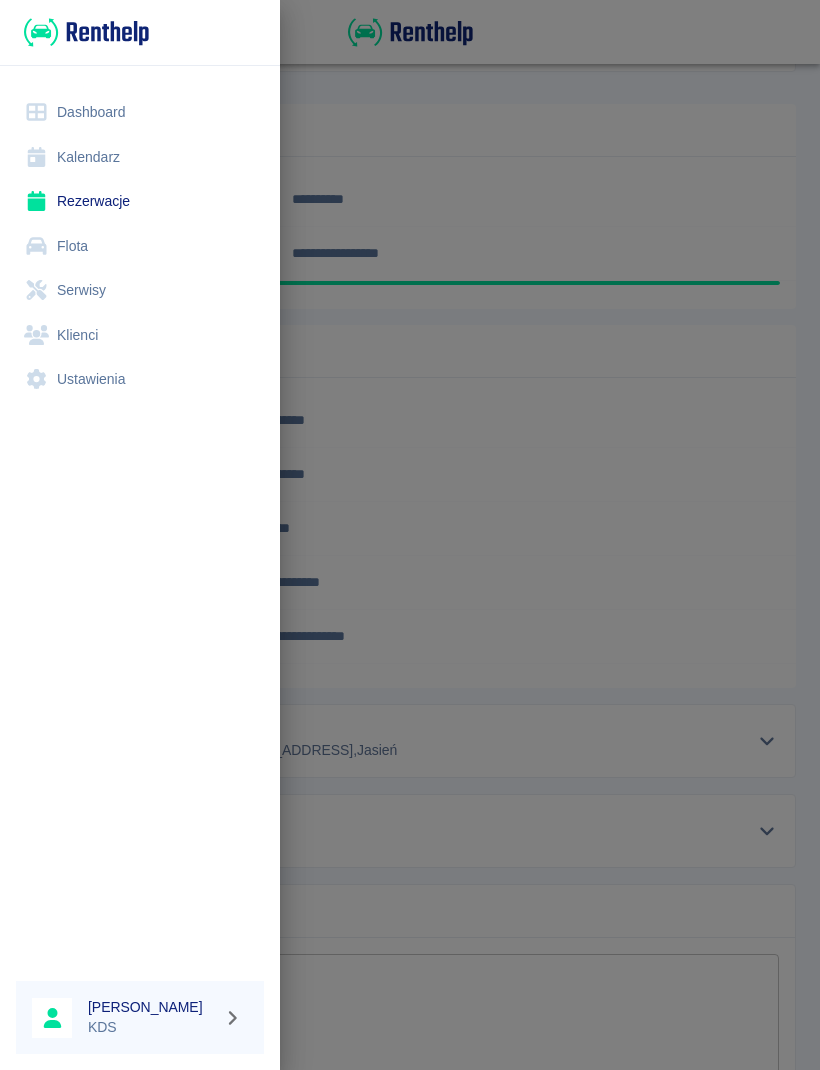click on "Kalendarz" at bounding box center [140, 157] 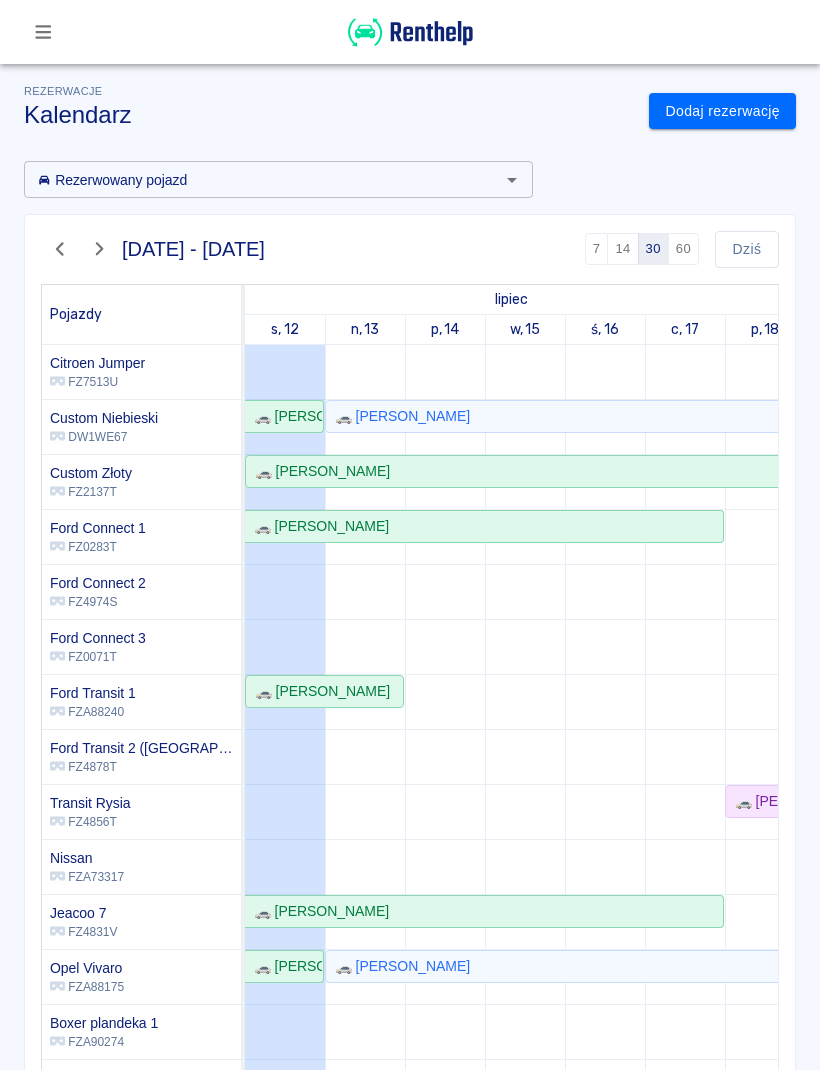scroll, scrollTop: 74, scrollLeft: -8, axis: both 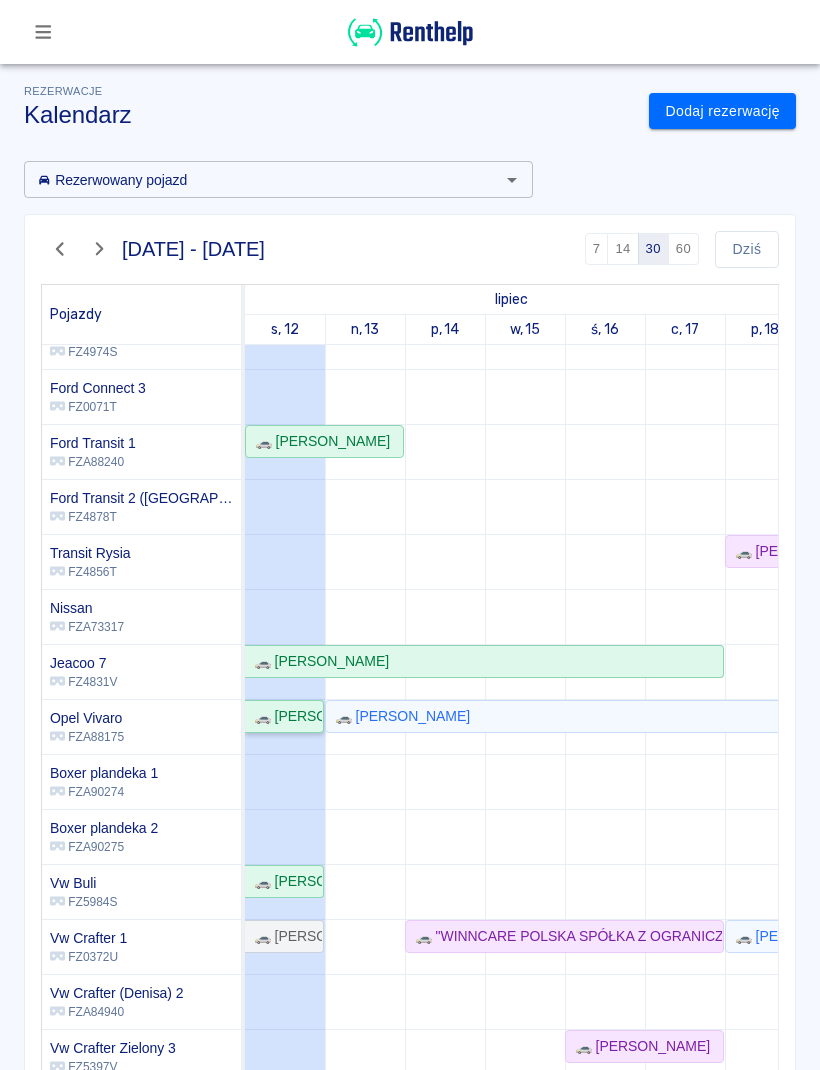 click on "🚗 [PERSON_NAME]" at bounding box center (284, 716) 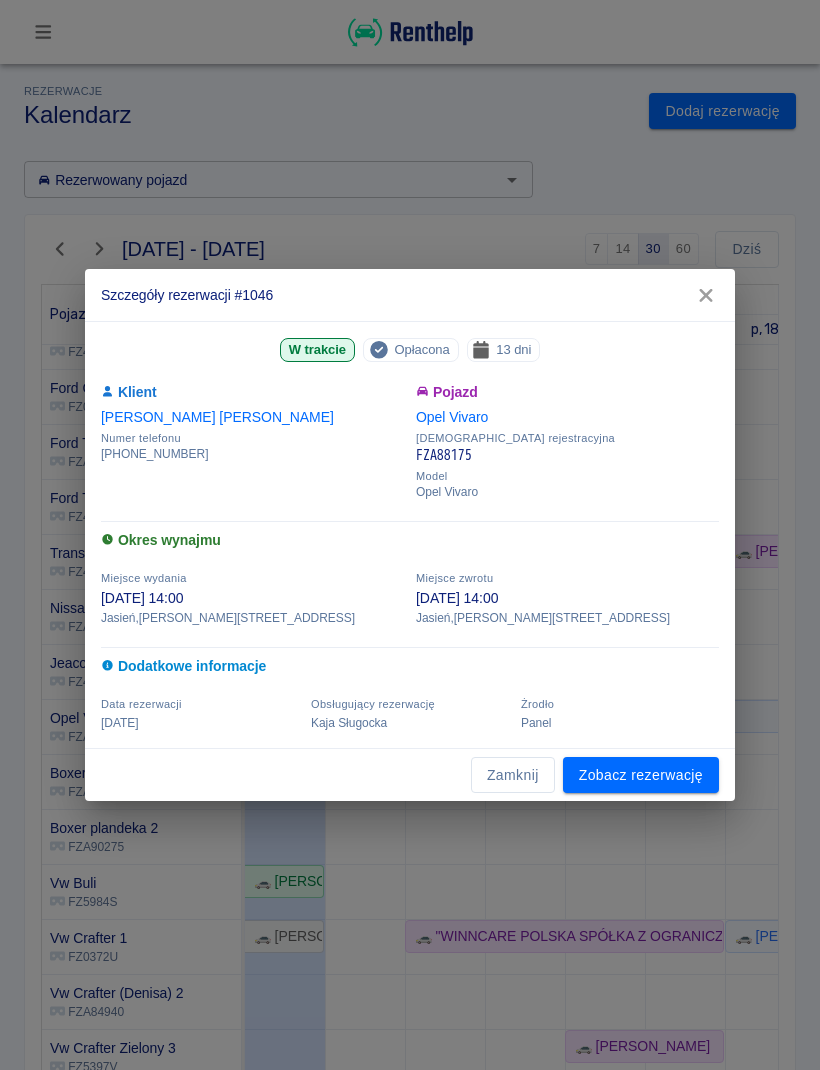 click on "Zobacz rezerwację" at bounding box center (641, 775) 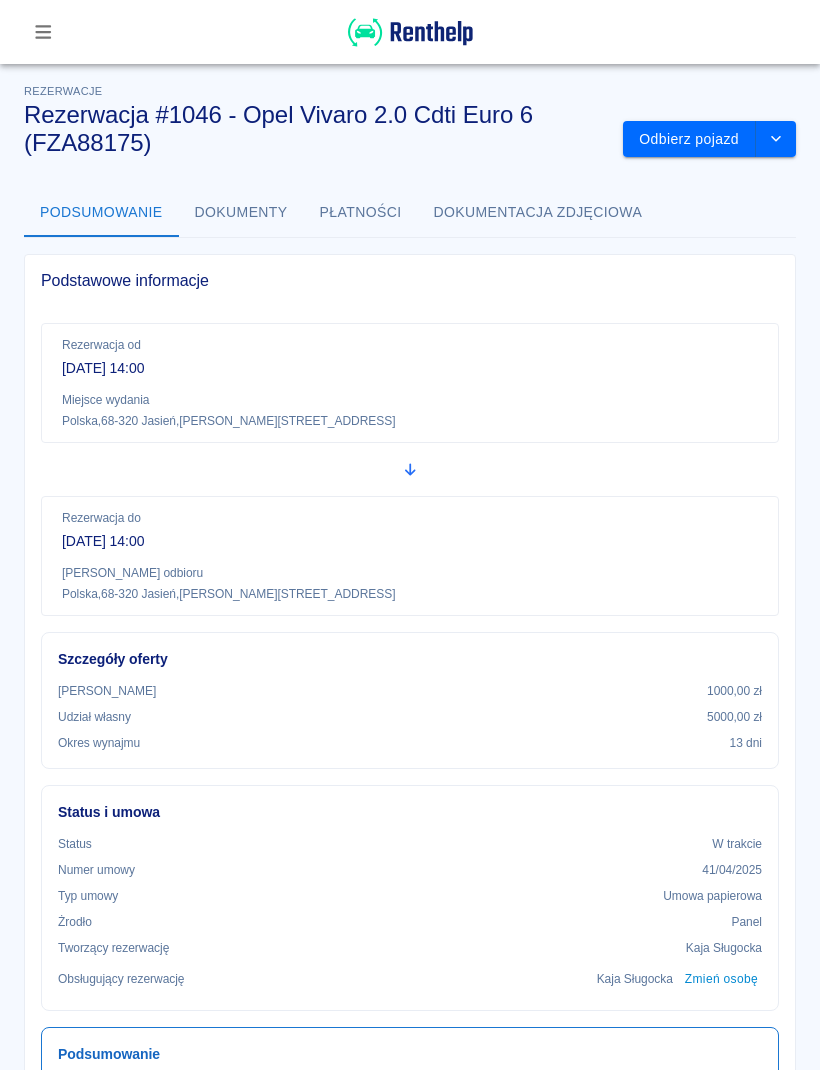 click on "Odbierz pojazd" at bounding box center (689, 139) 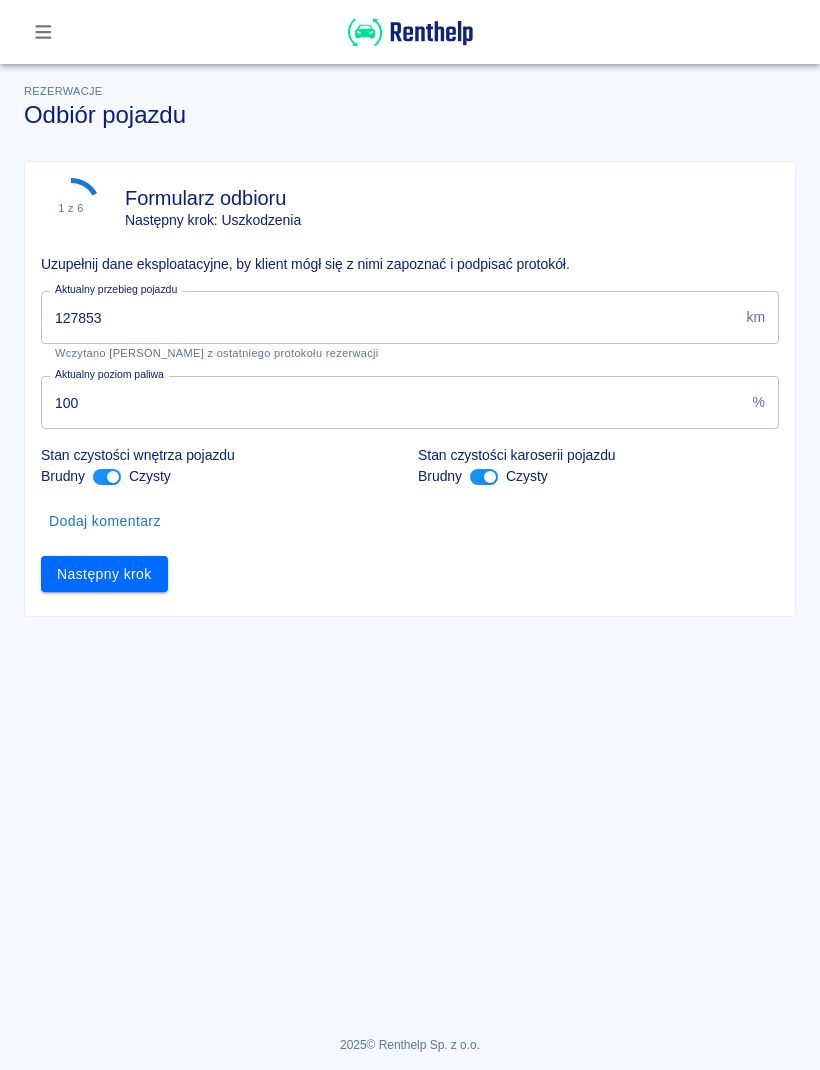 click on "127853" at bounding box center [389, 317] 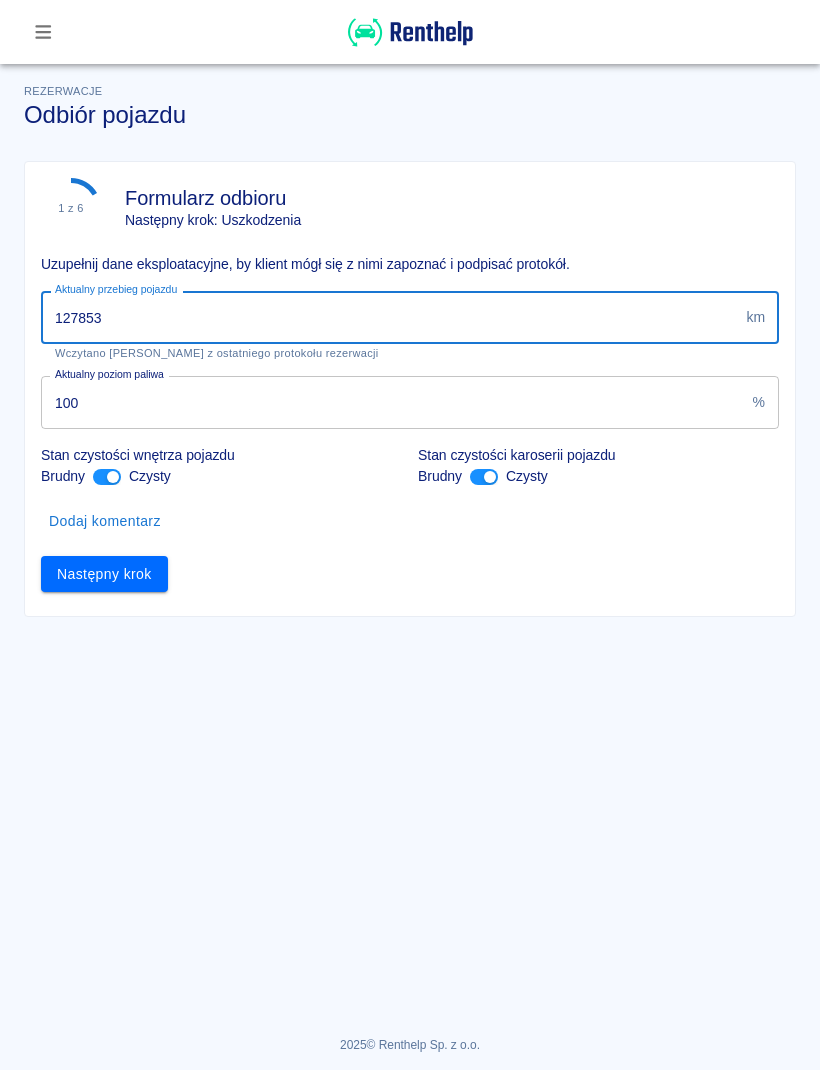 click on "127853" at bounding box center [389, 317] 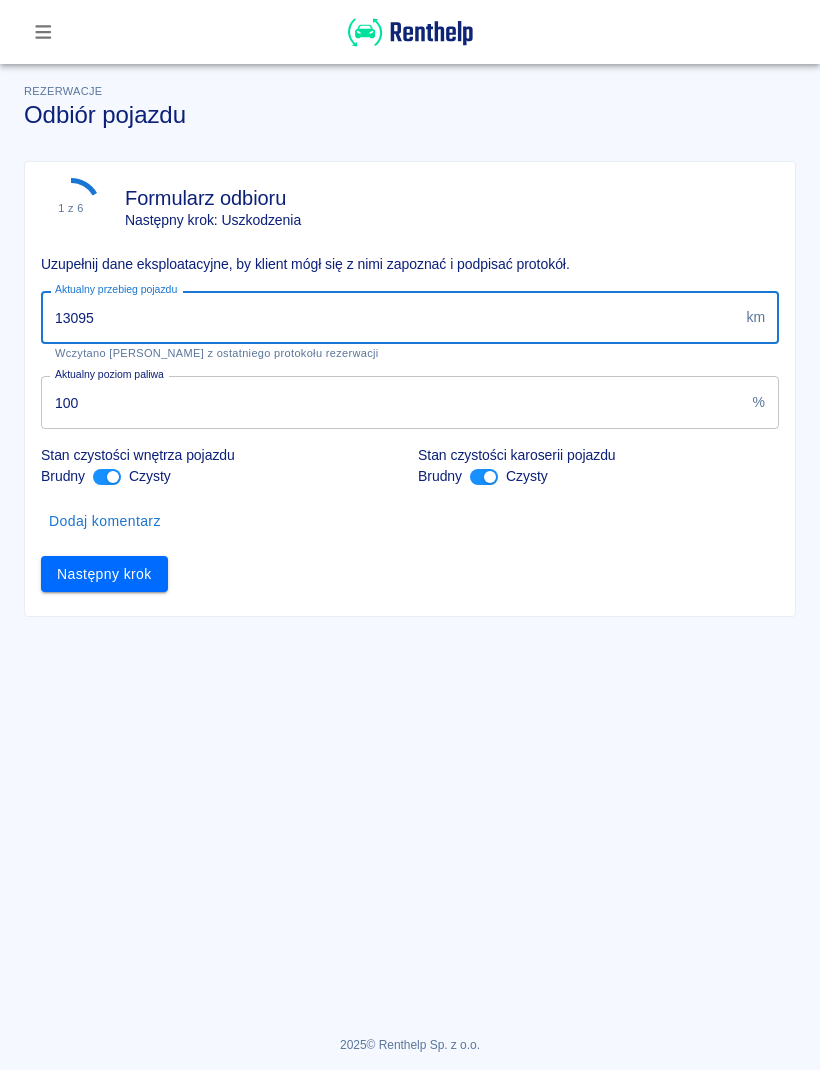 type on "130953" 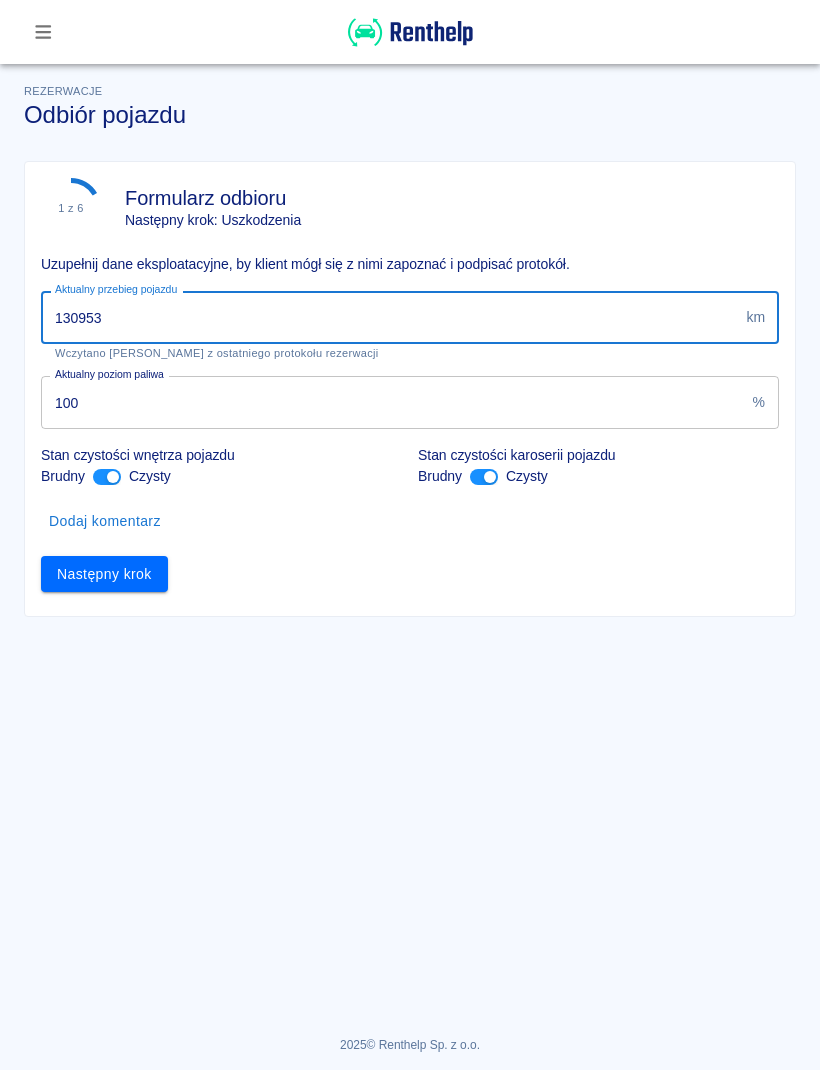 click on "Następny krok" at bounding box center [104, 574] 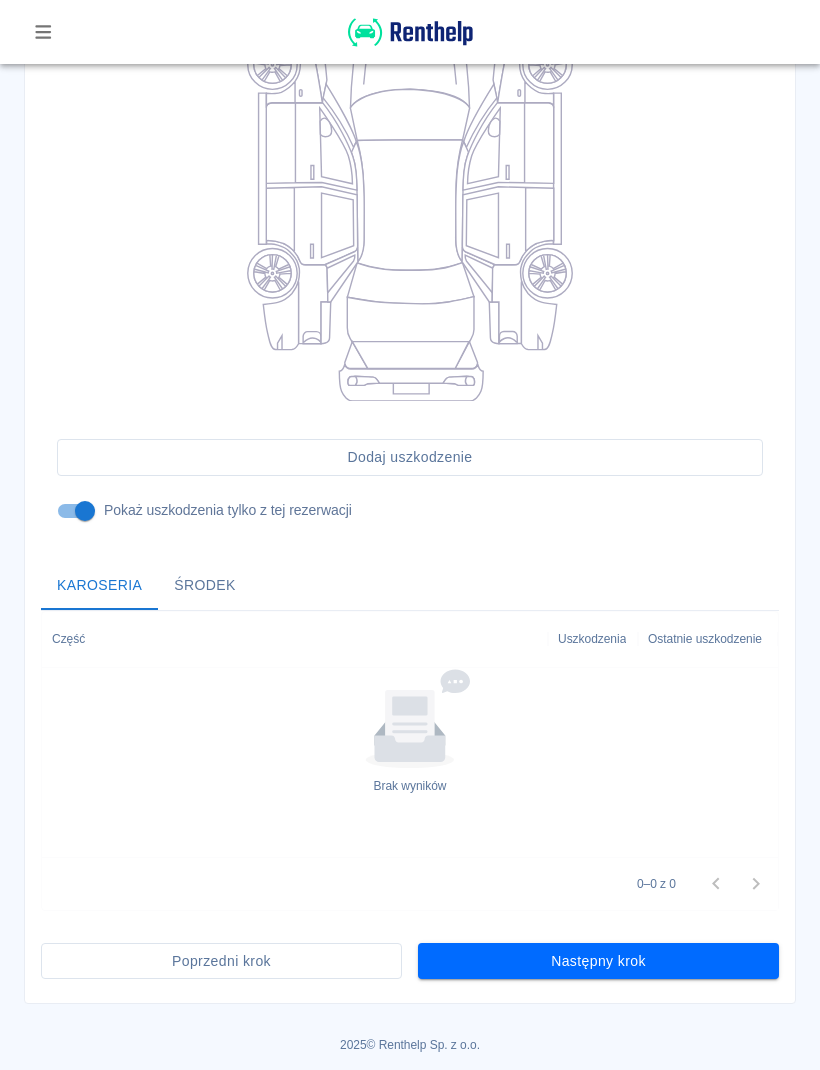 scroll, scrollTop: 318, scrollLeft: 0, axis: vertical 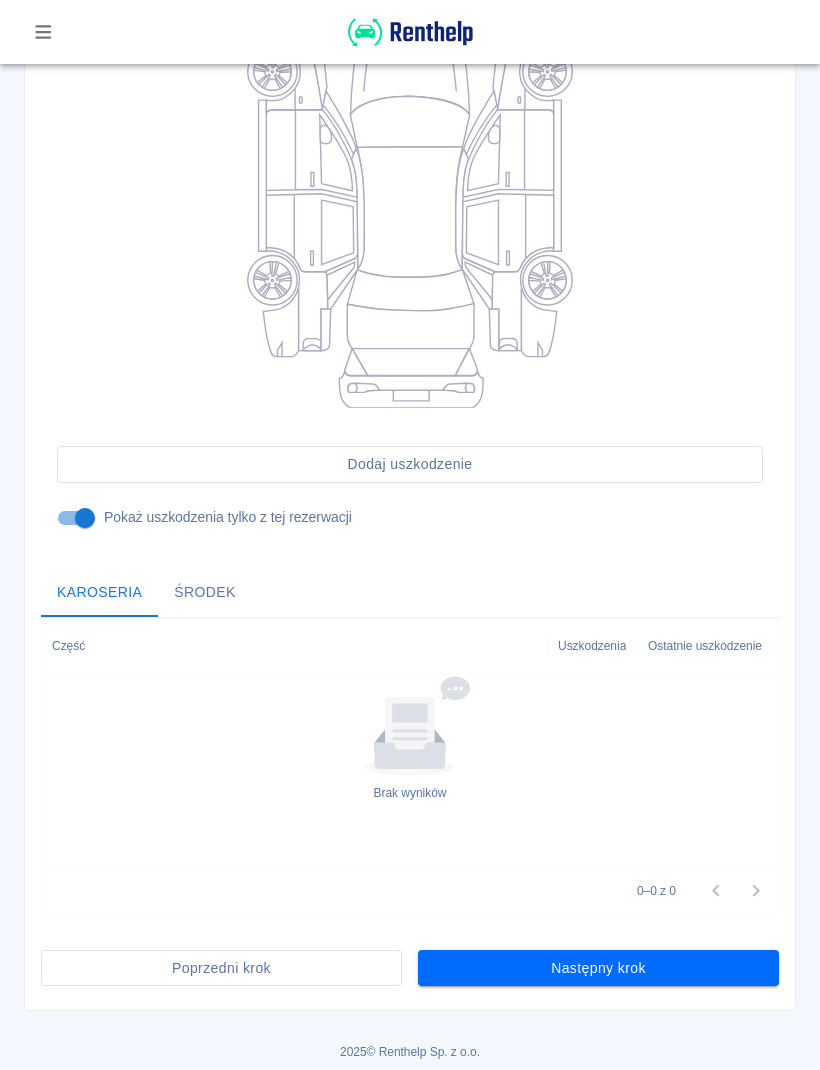 click on "Następny krok" at bounding box center [598, 968] 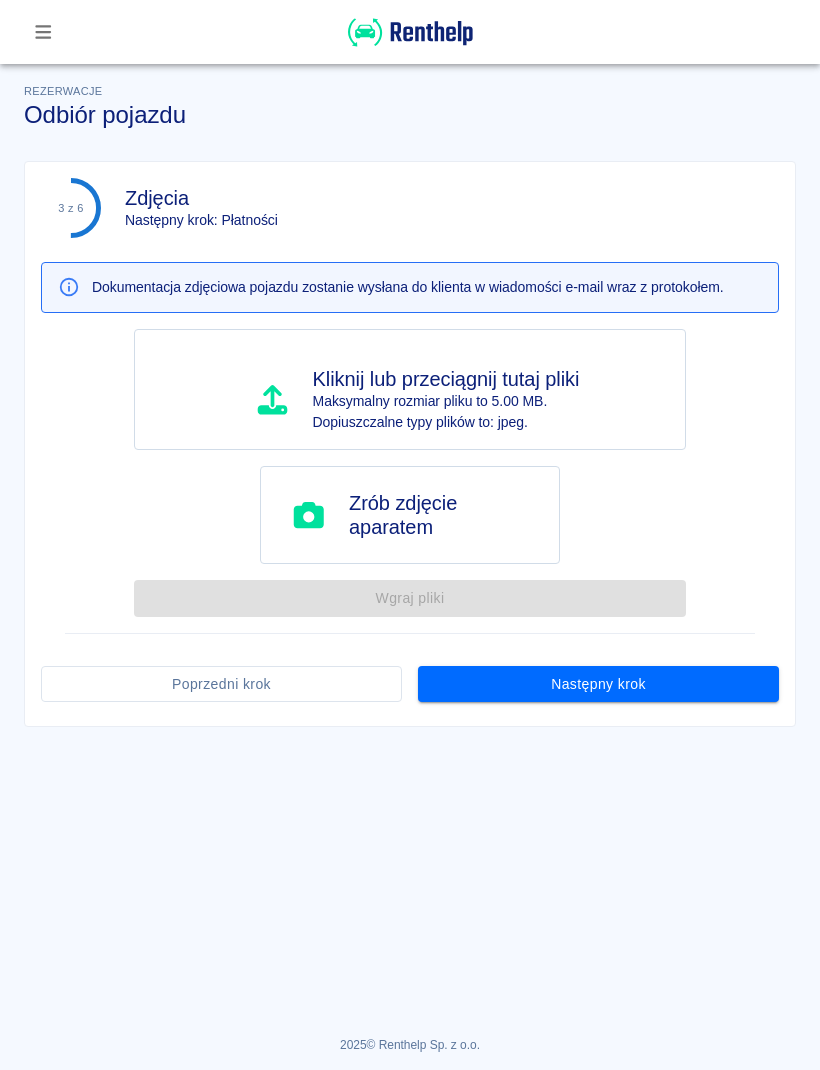 scroll, scrollTop: 0, scrollLeft: 0, axis: both 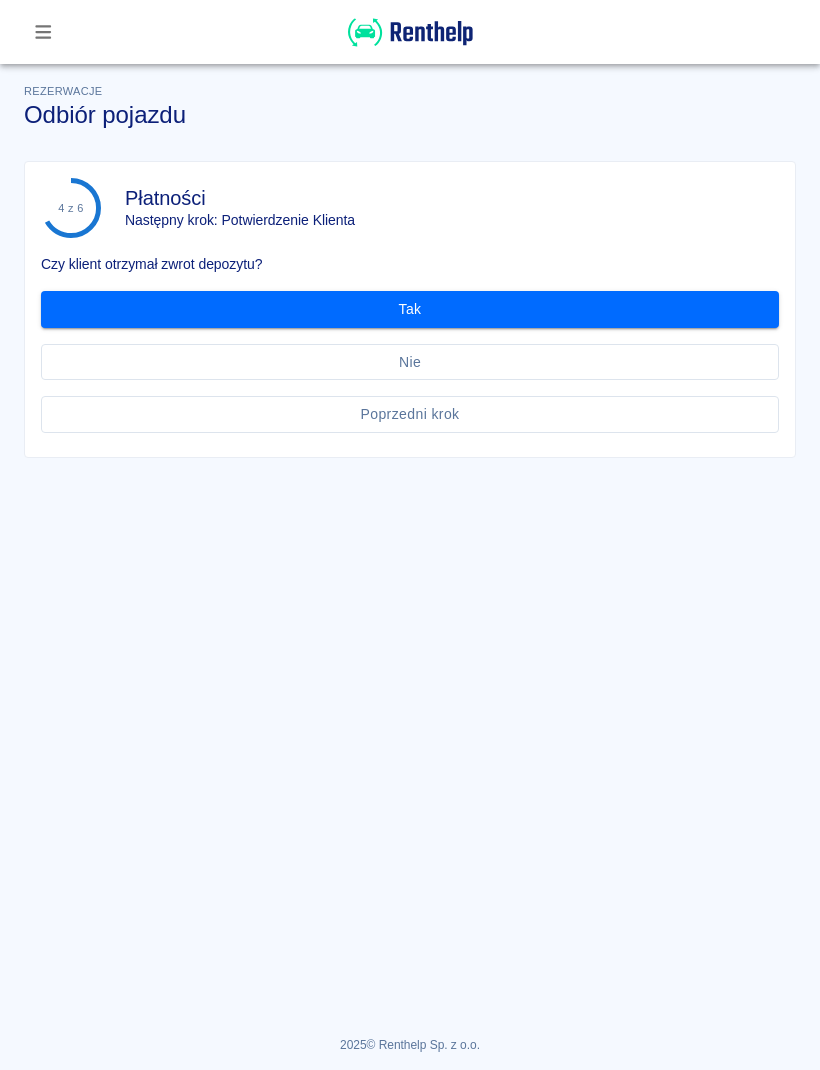 click on "Tak" at bounding box center (410, 309) 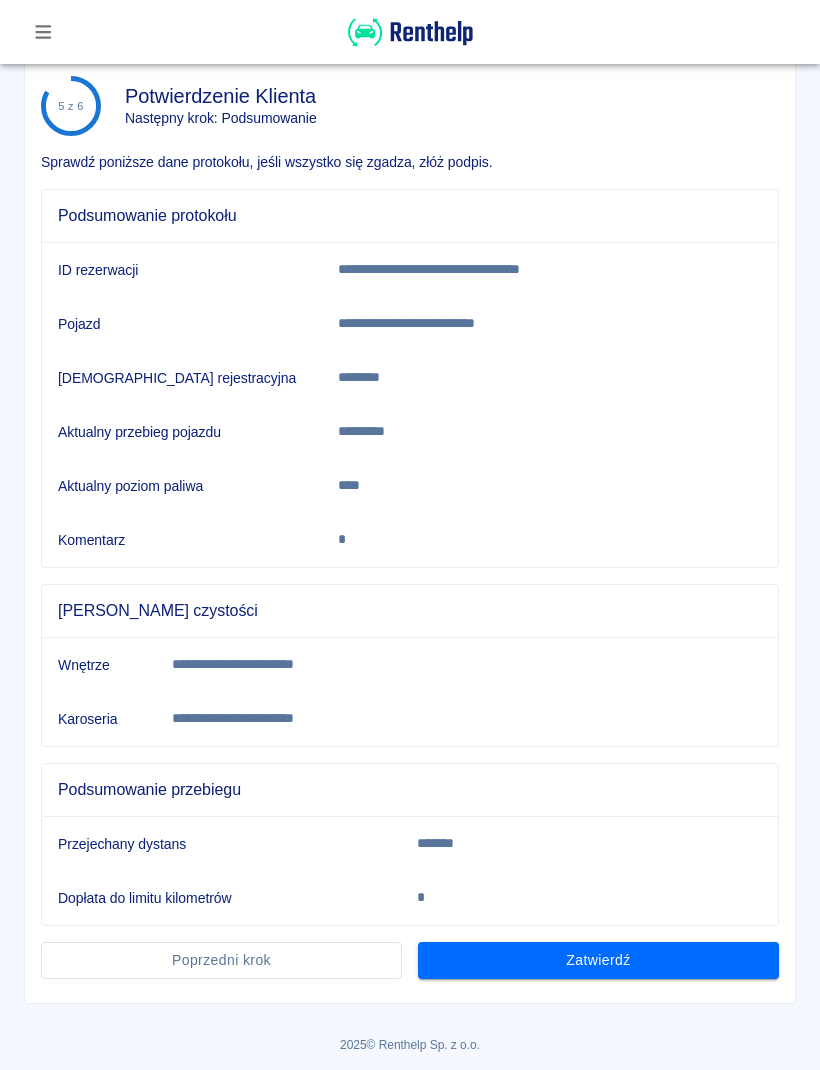 scroll, scrollTop: 101, scrollLeft: 0, axis: vertical 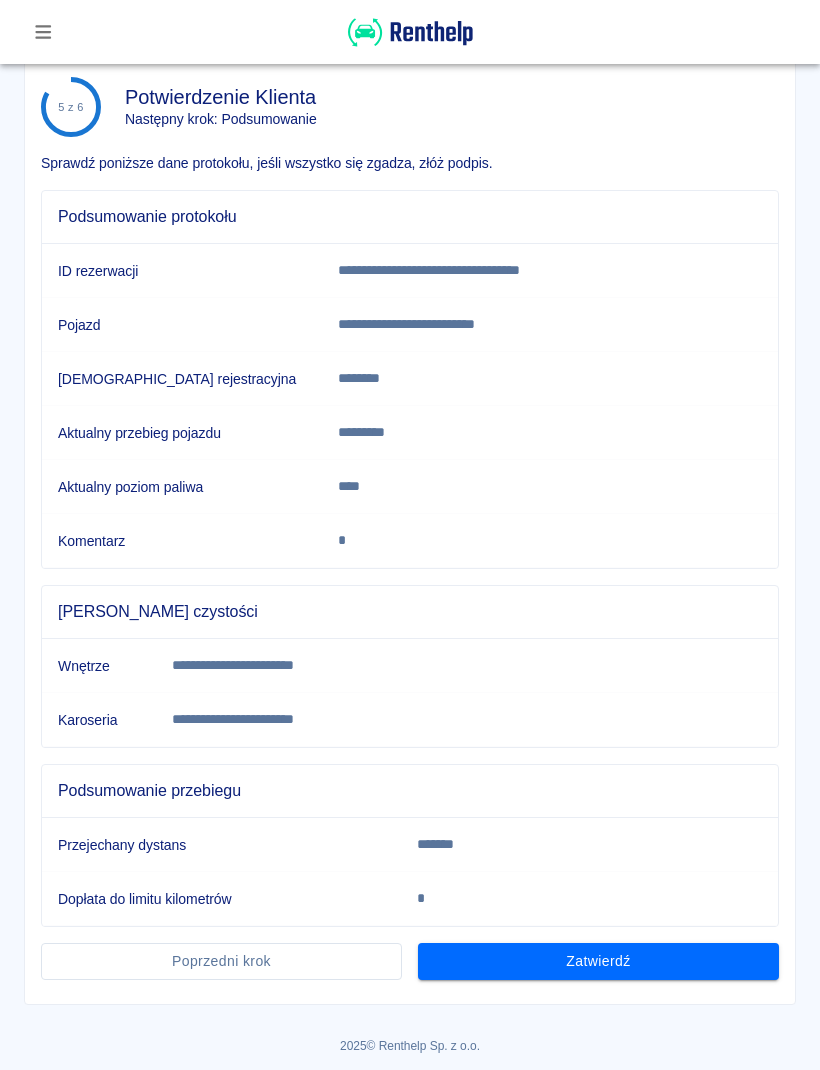 click on "Zatwierdź" at bounding box center (598, 961) 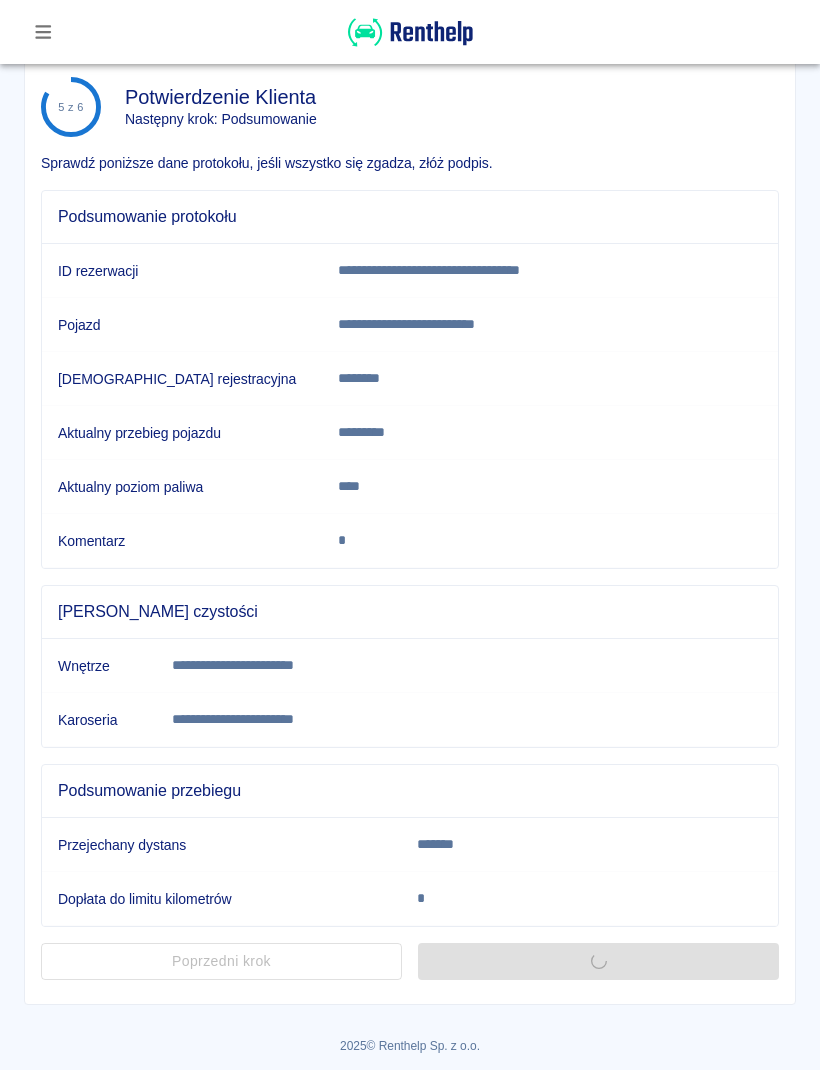 scroll, scrollTop: 0, scrollLeft: 0, axis: both 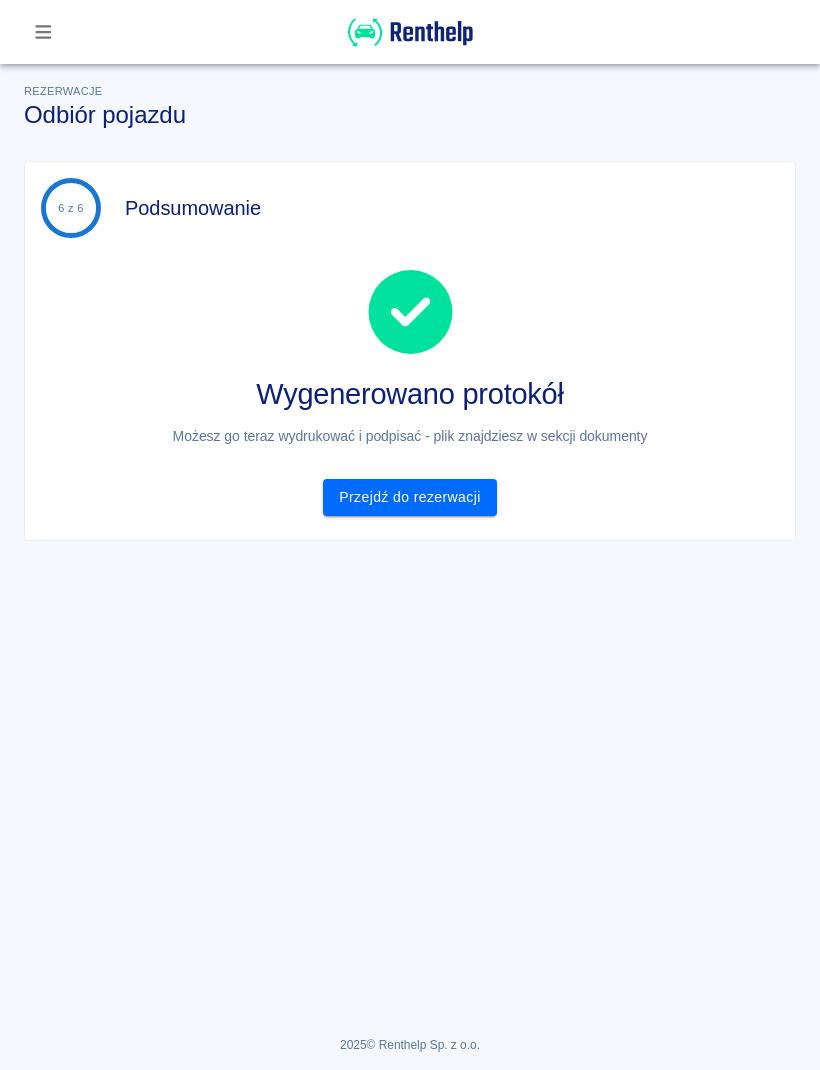 click on "Przejdź do rezerwacji" at bounding box center [409, 497] 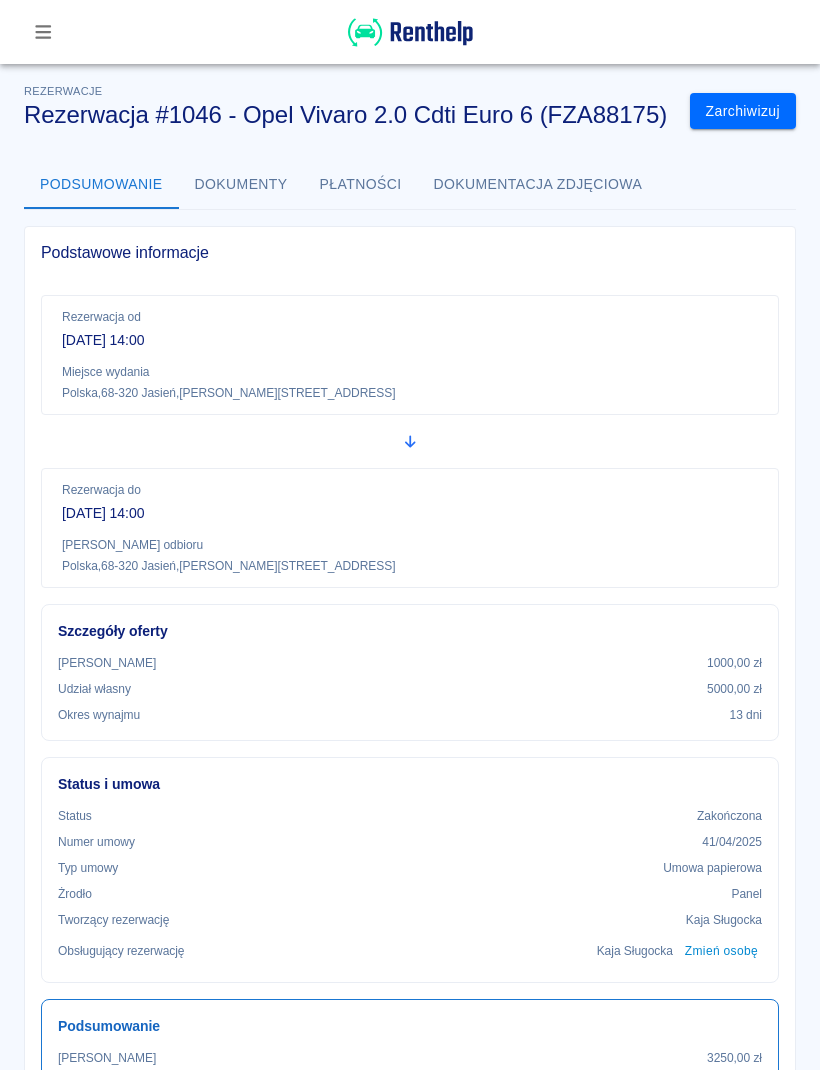scroll, scrollTop: 0, scrollLeft: 0, axis: both 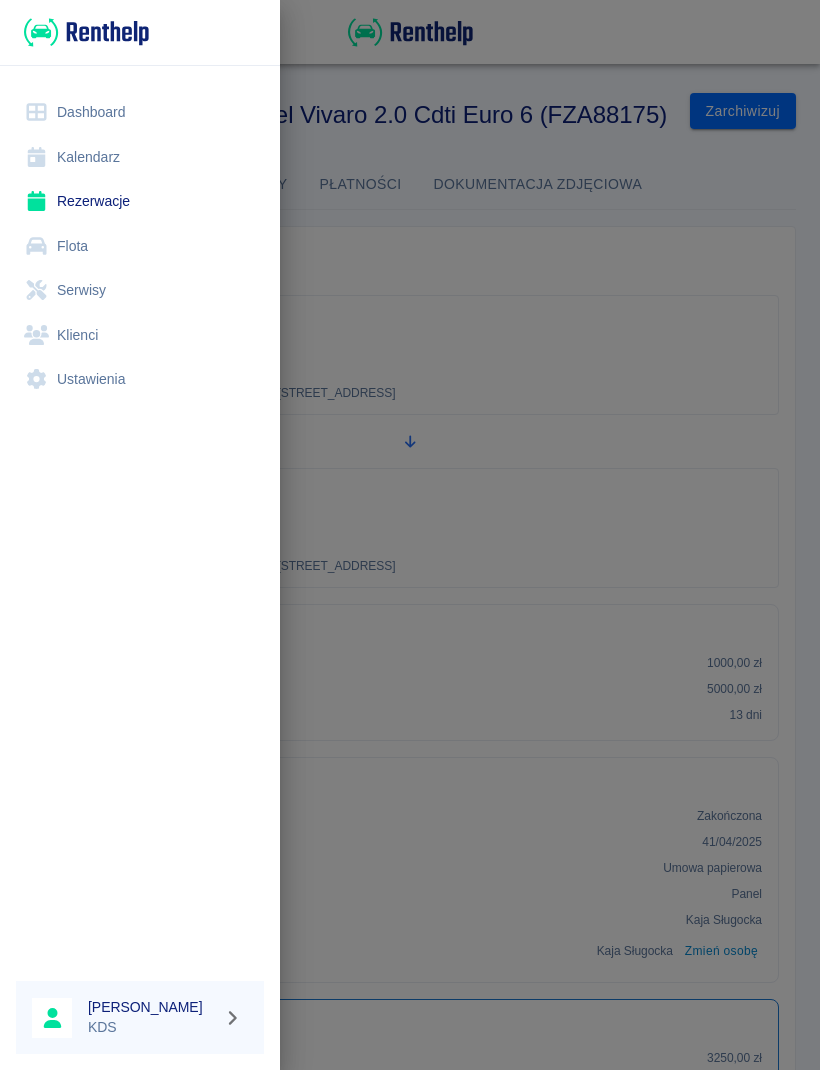 click on "Kalendarz" at bounding box center [140, 157] 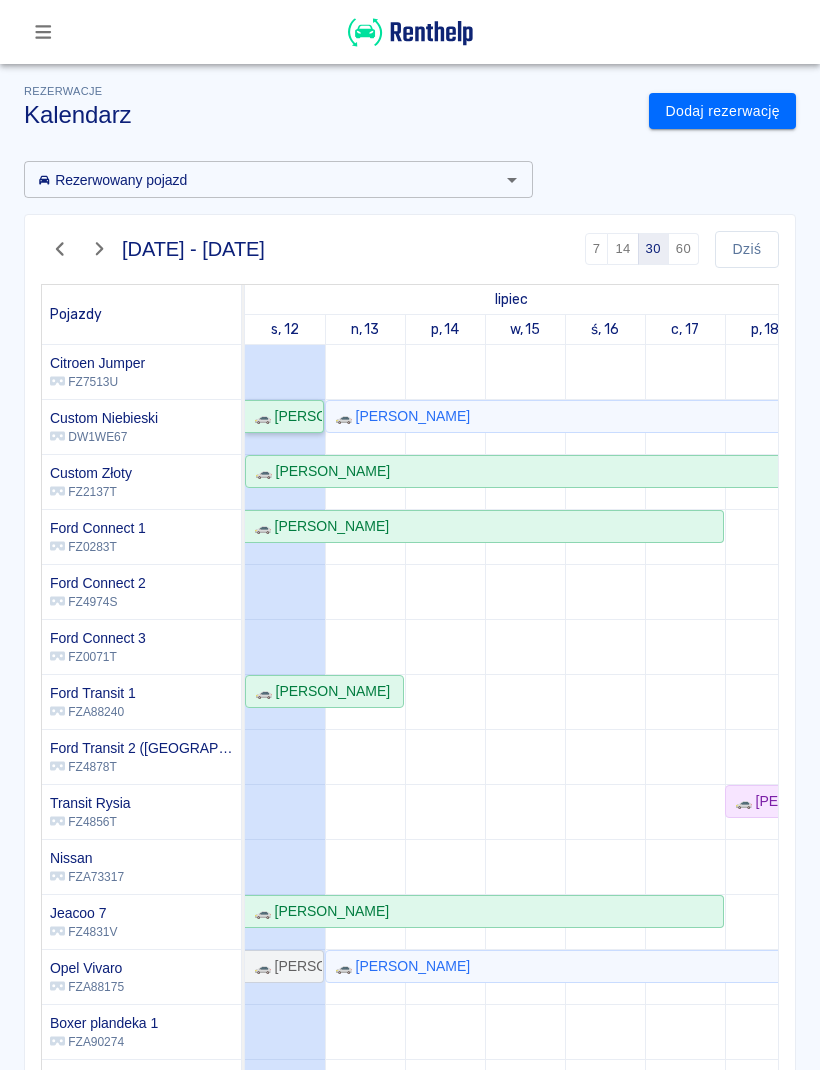 click on "🚗 [PERSON_NAME]" at bounding box center (284, 416) 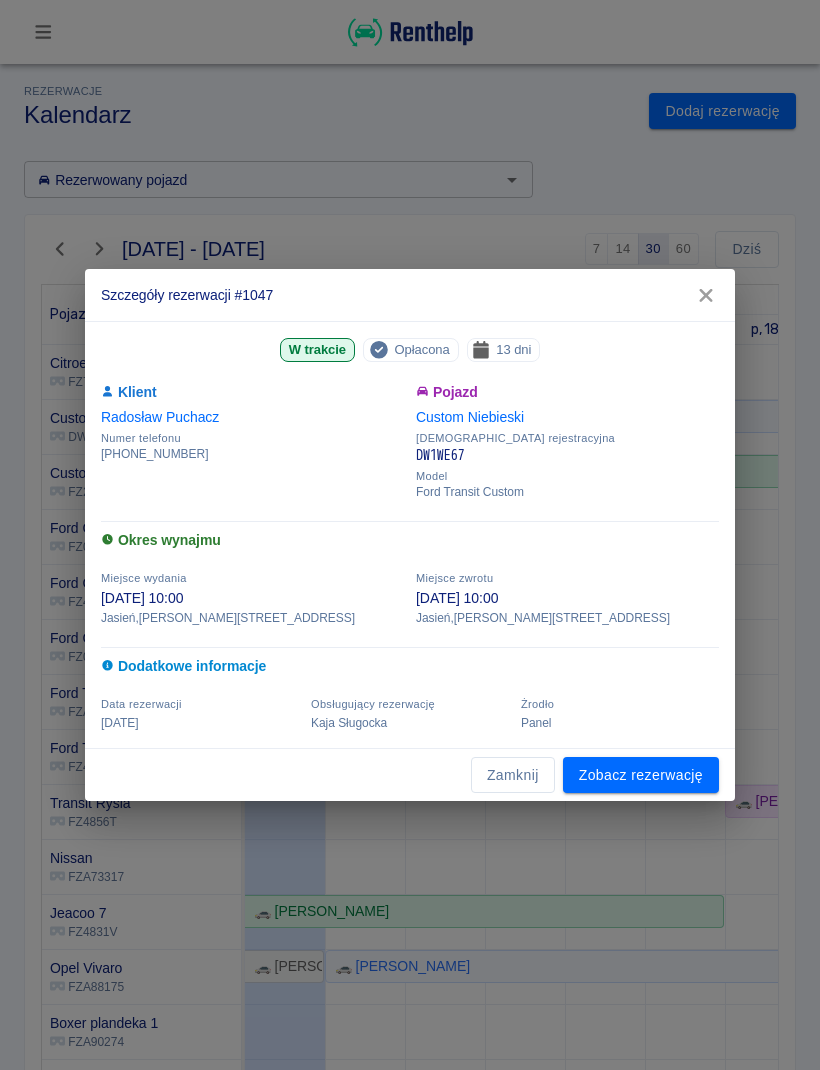 click on "Zobacz rezerwację" at bounding box center (641, 775) 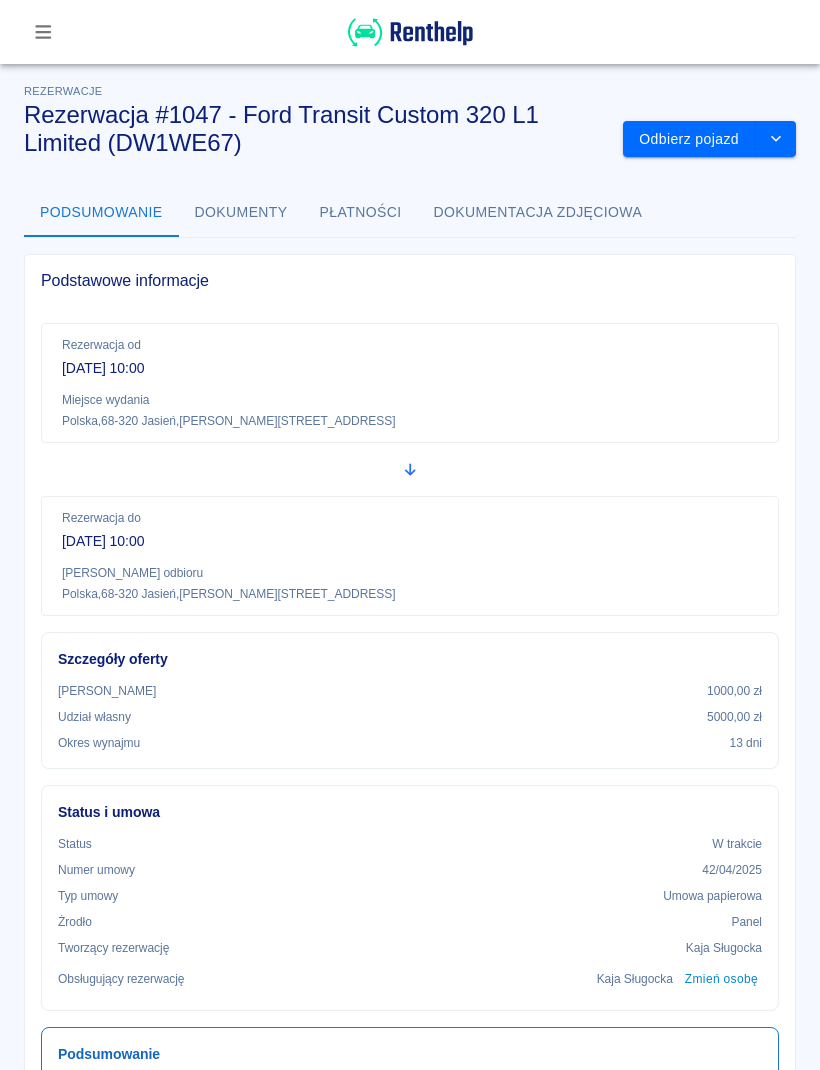 click on "Odbierz pojazd" at bounding box center (689, 139) 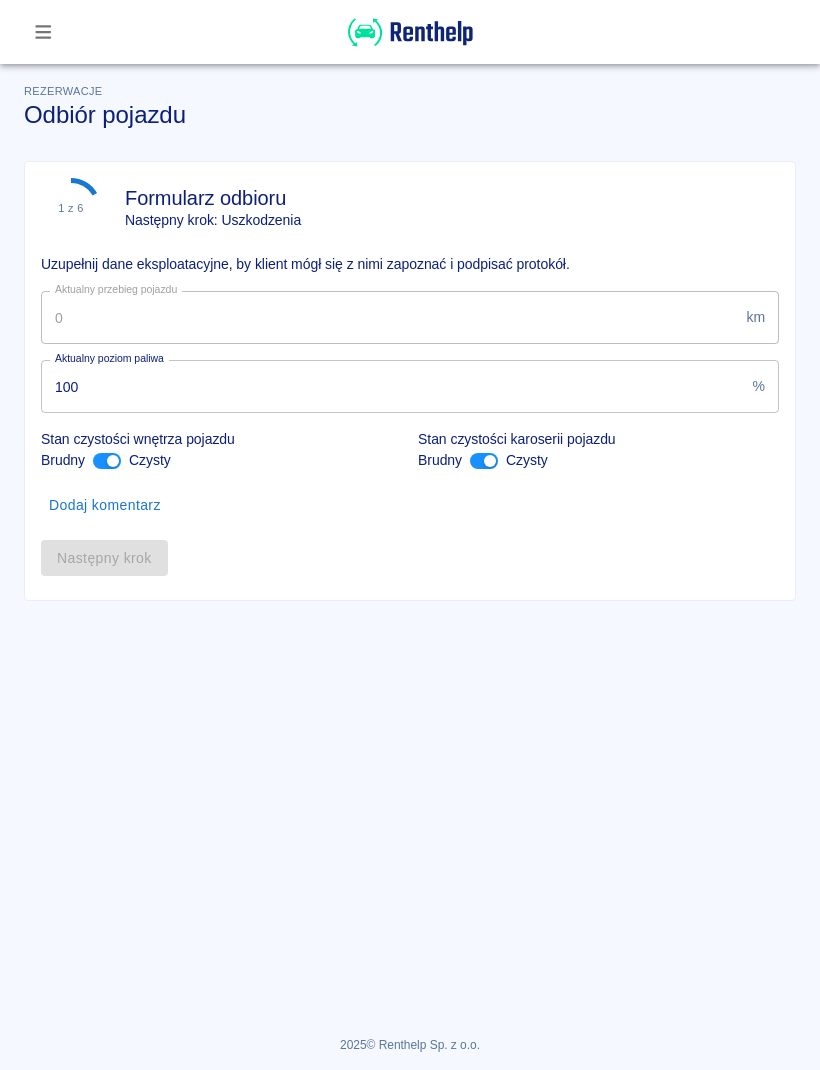 type on "89072" 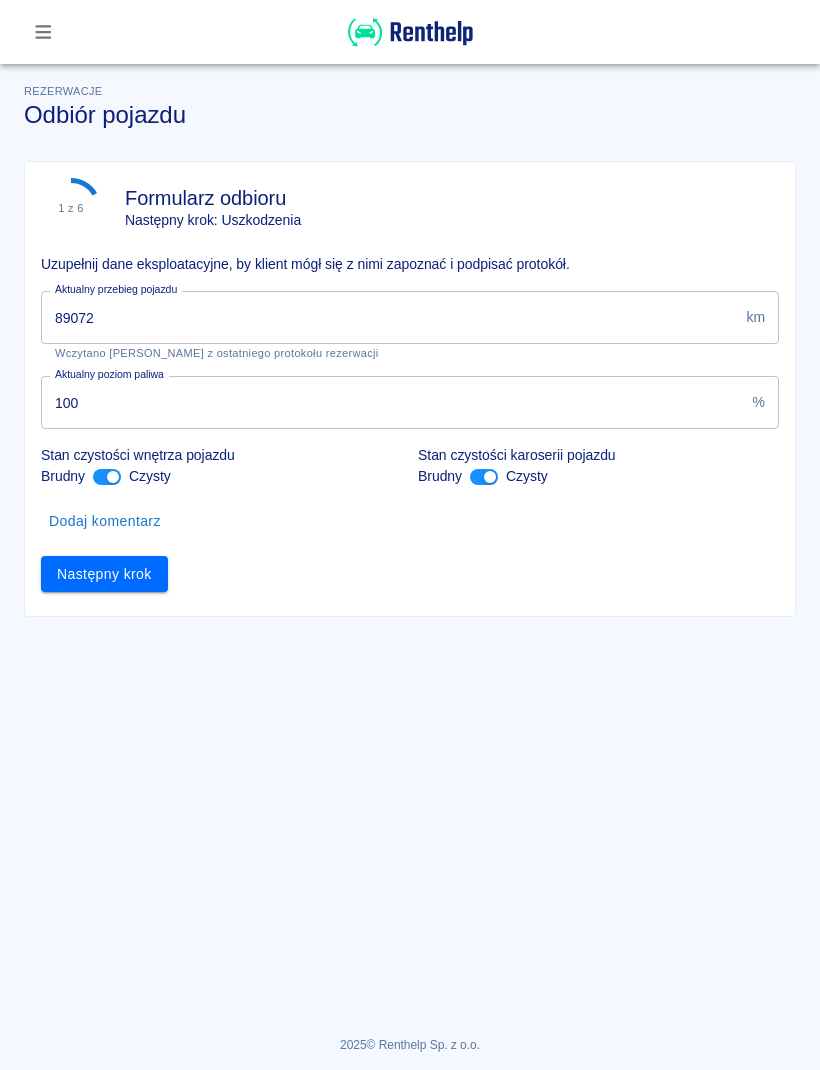click on "Następny krok" at bounding box center (104, 574) 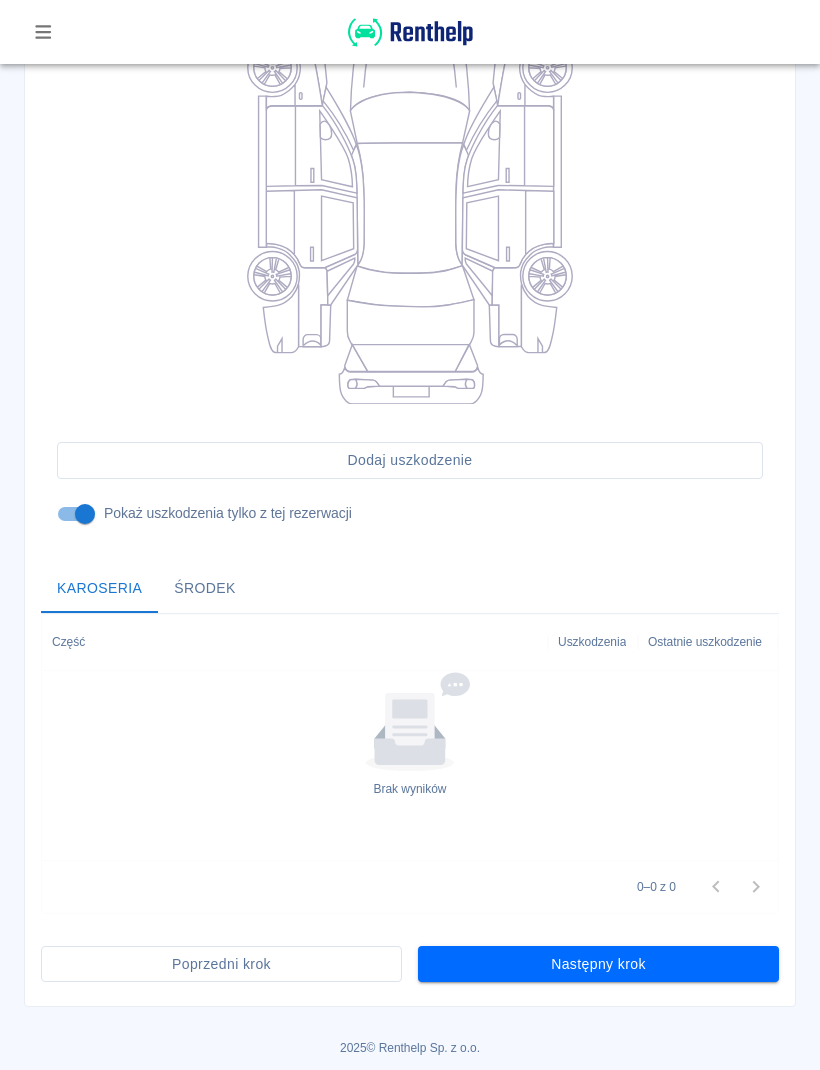 scroll, scrollTop: 318, scrollLeft: 0, axis: vertical 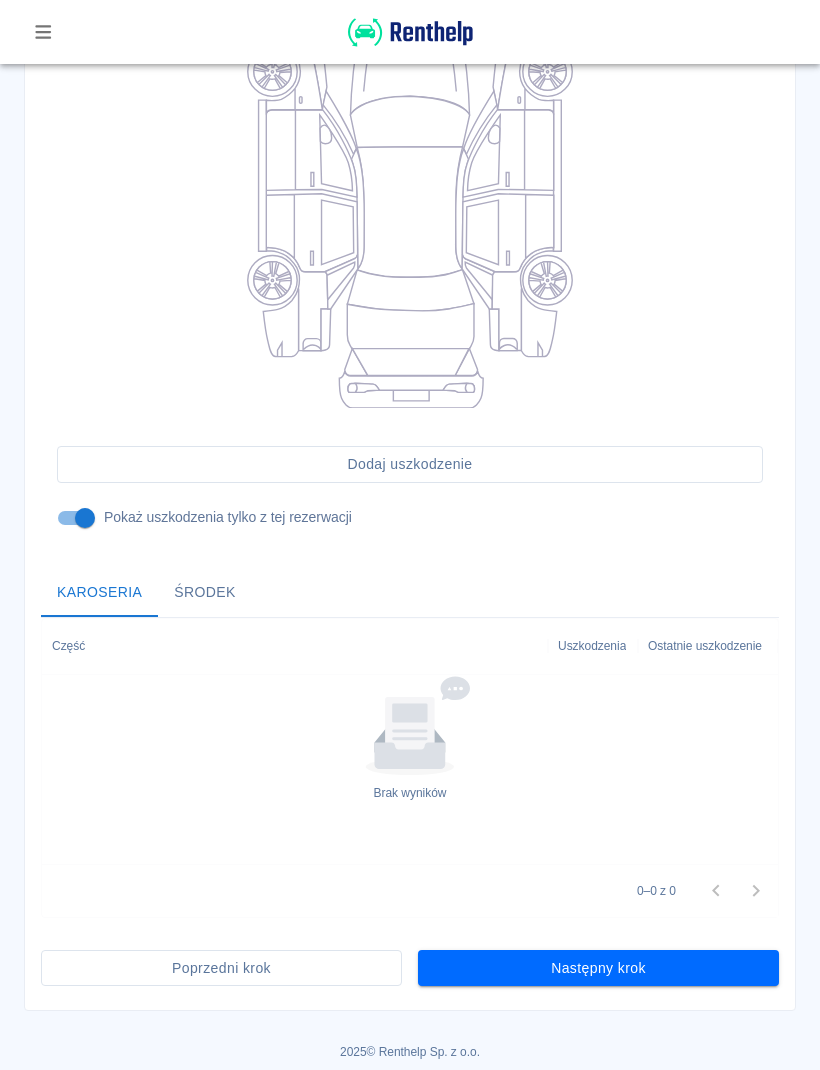 click on "Następny krok" at bounding box center (598, 968) 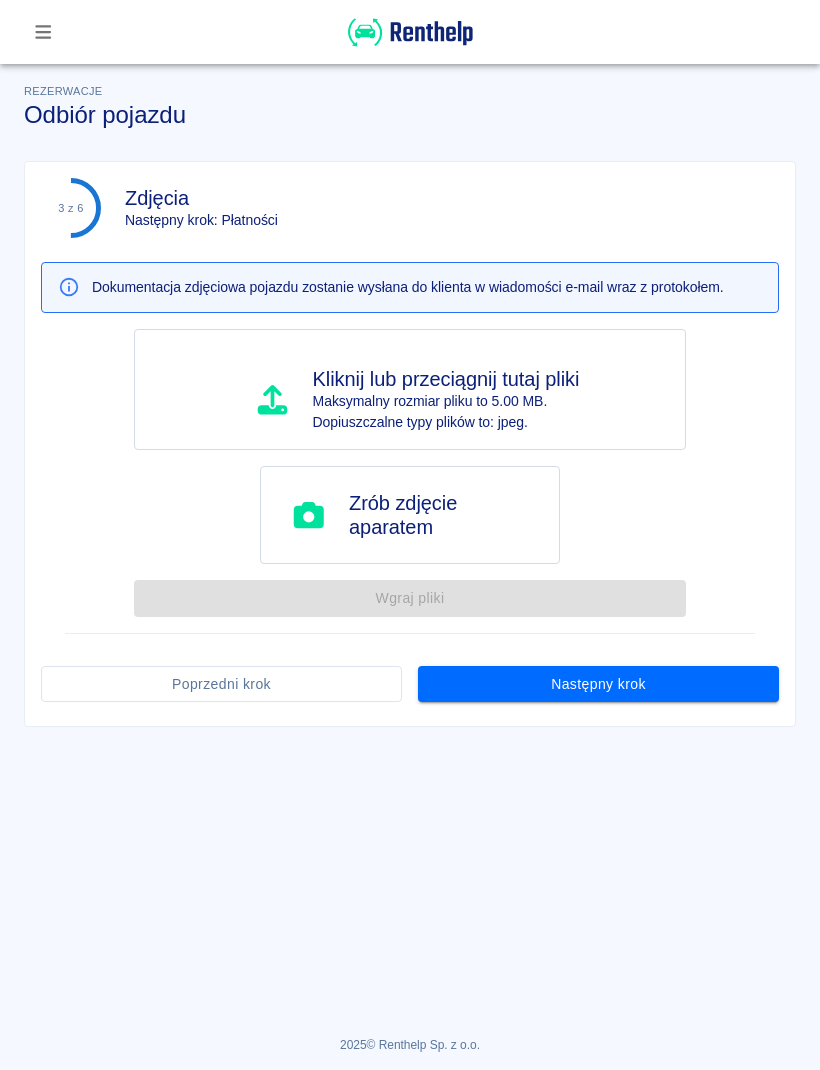 click on "Następny krok" at bounding box center (598, 684) 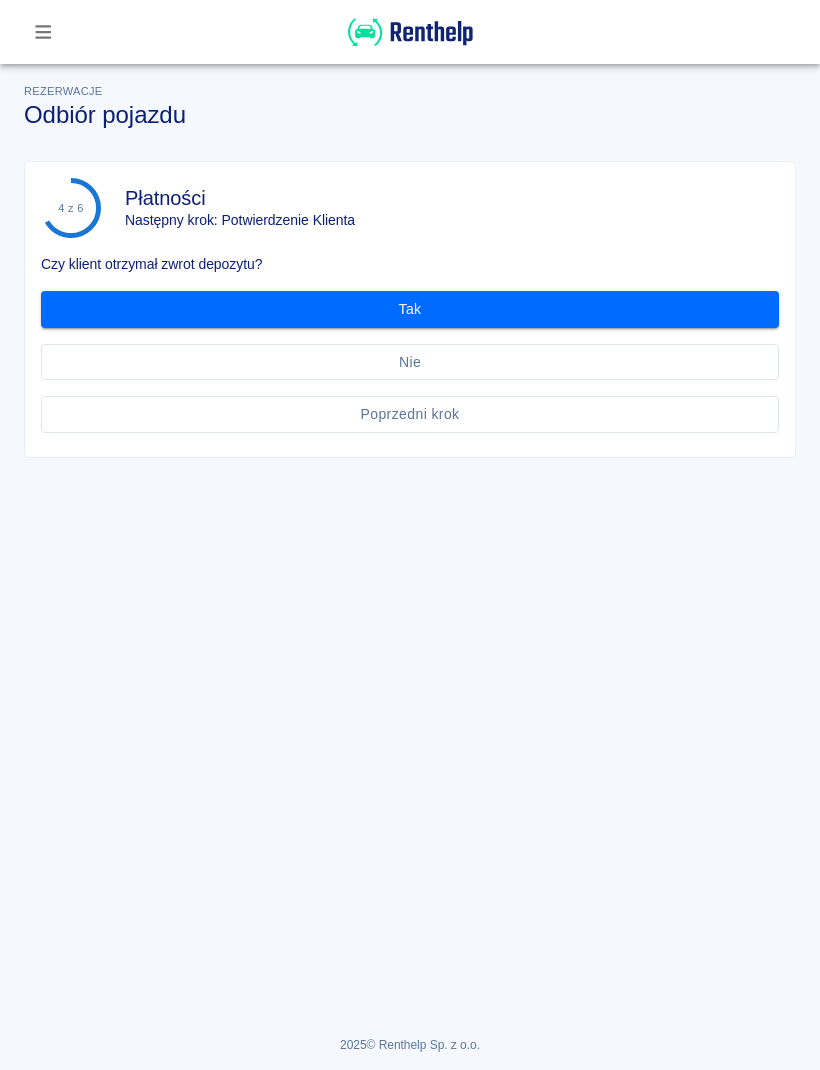 click on "Tak" at bounding box center [410, 309] 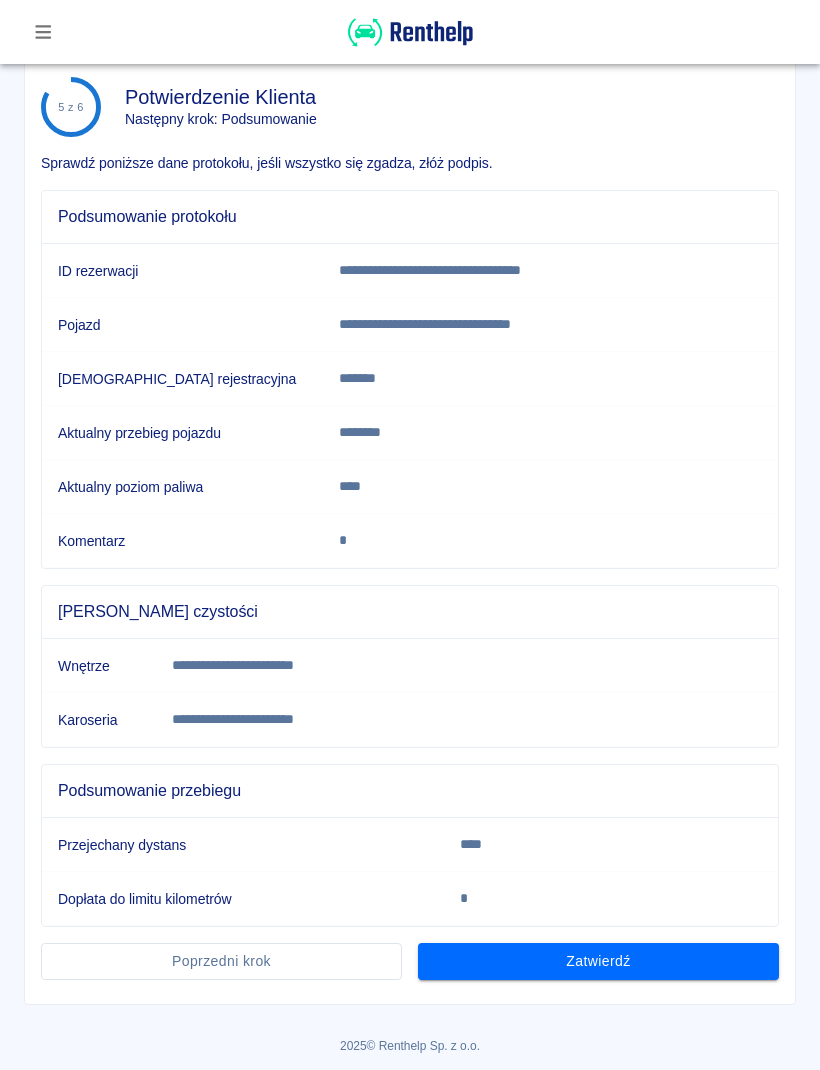 click on "Zatwierdź" at bounding box center [598, 961] 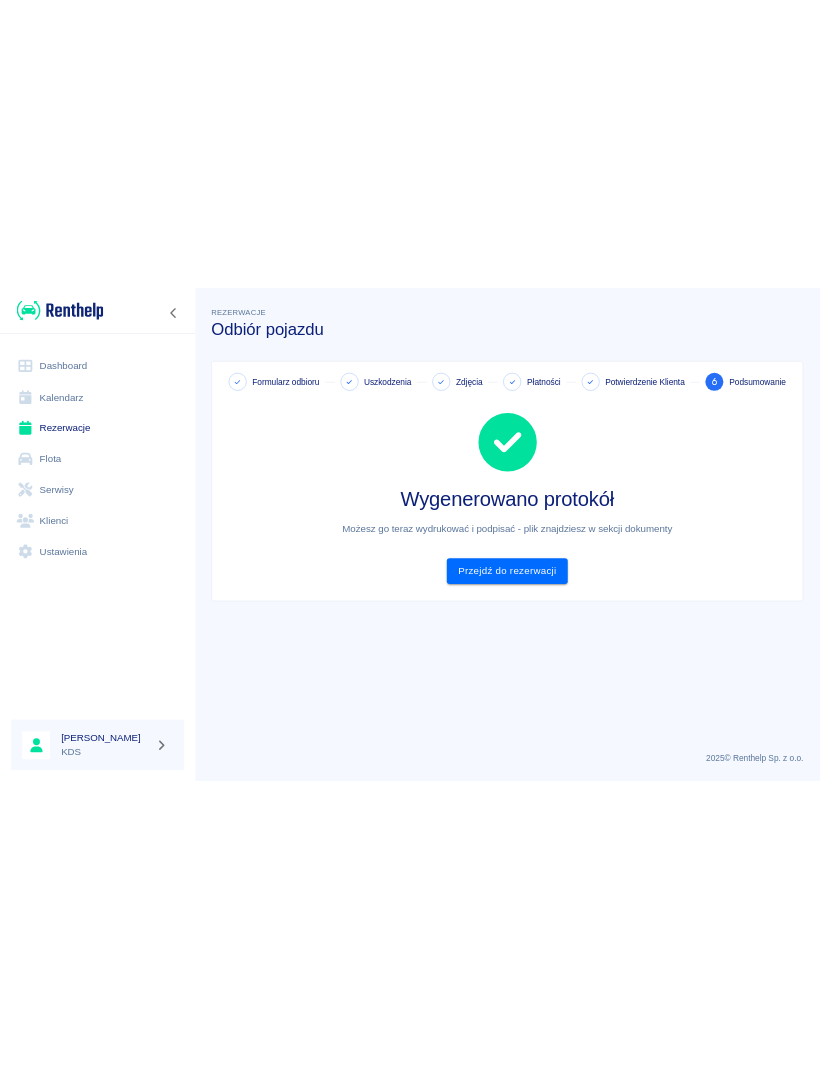 scroll, scrollTop: 0, scrollLeft: 0, axis: both 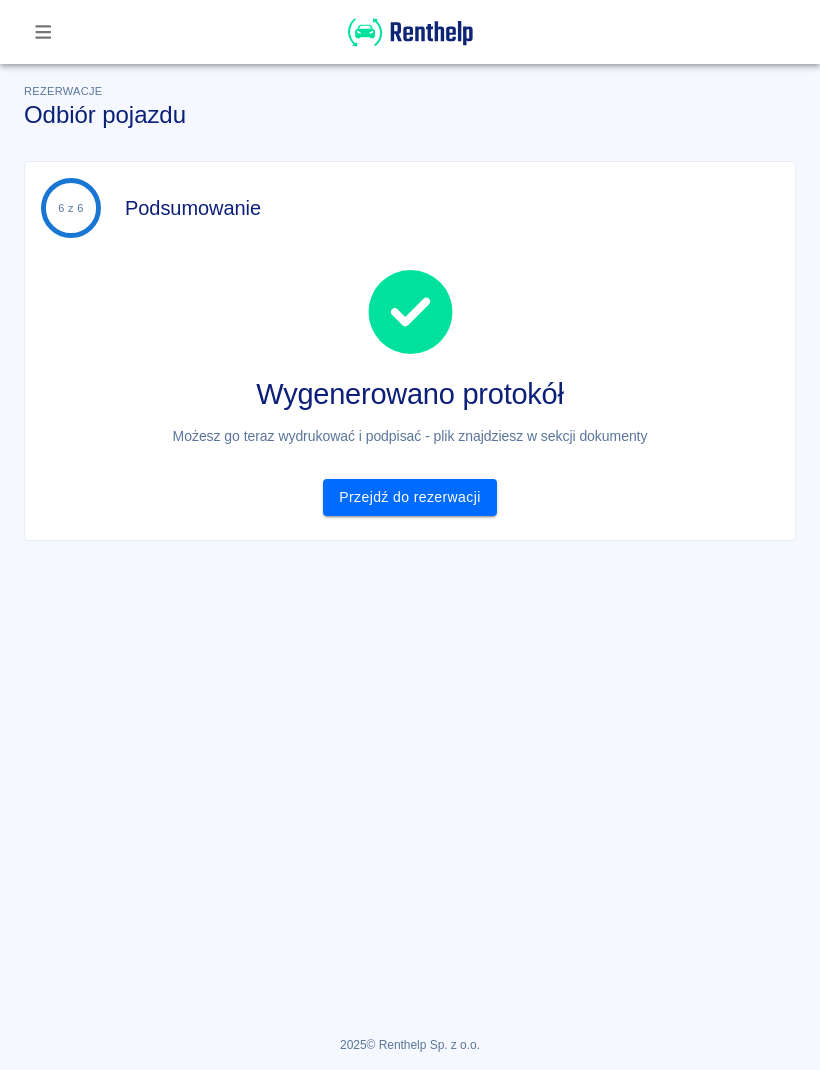click on "Przejdź do rezerwacji" at bounding box center [409, 497] 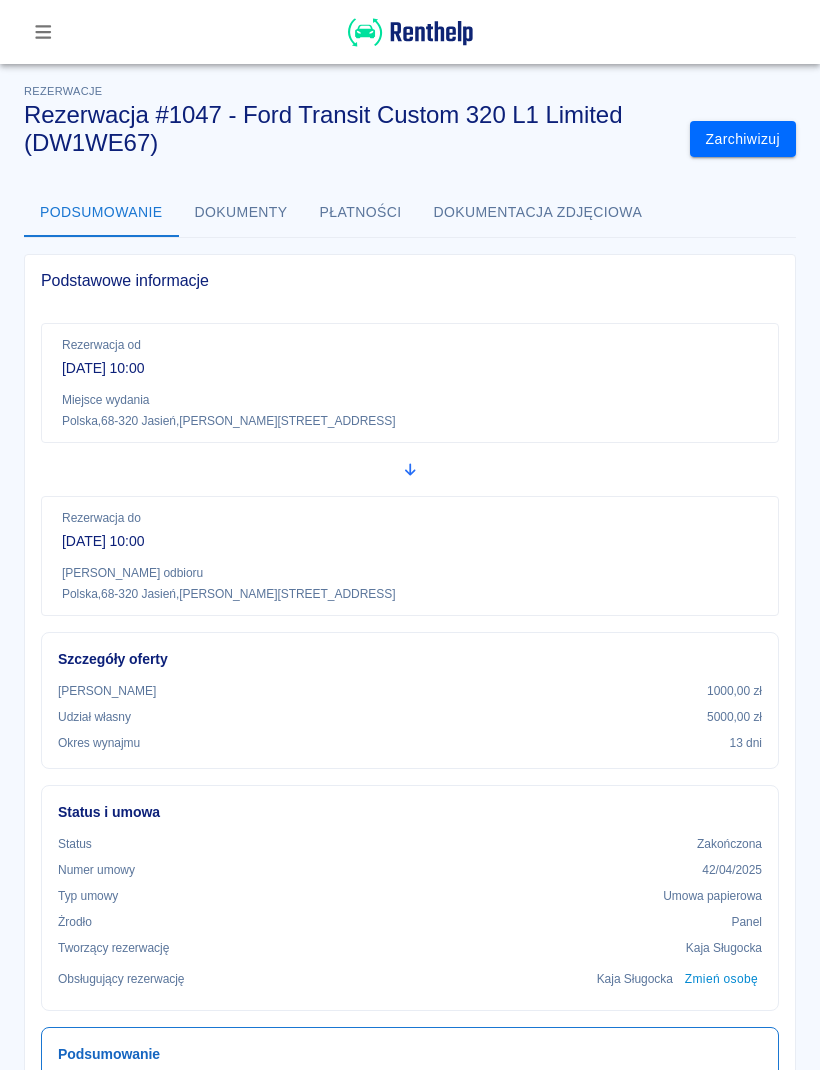 click on "**********" at bounding box center [410, 1385] 